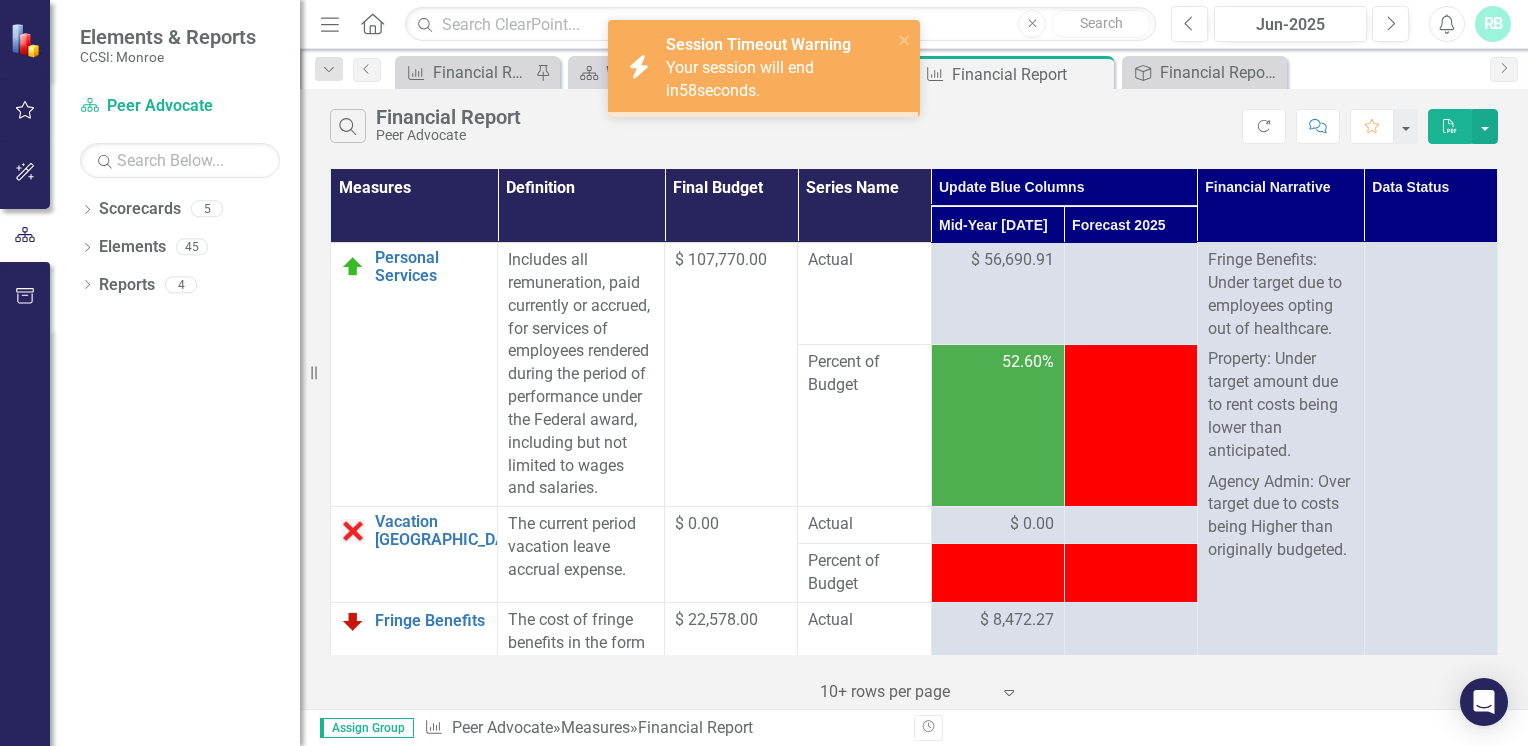 scroll, scrollTop: 0, scrollLeft: 0, axis: both 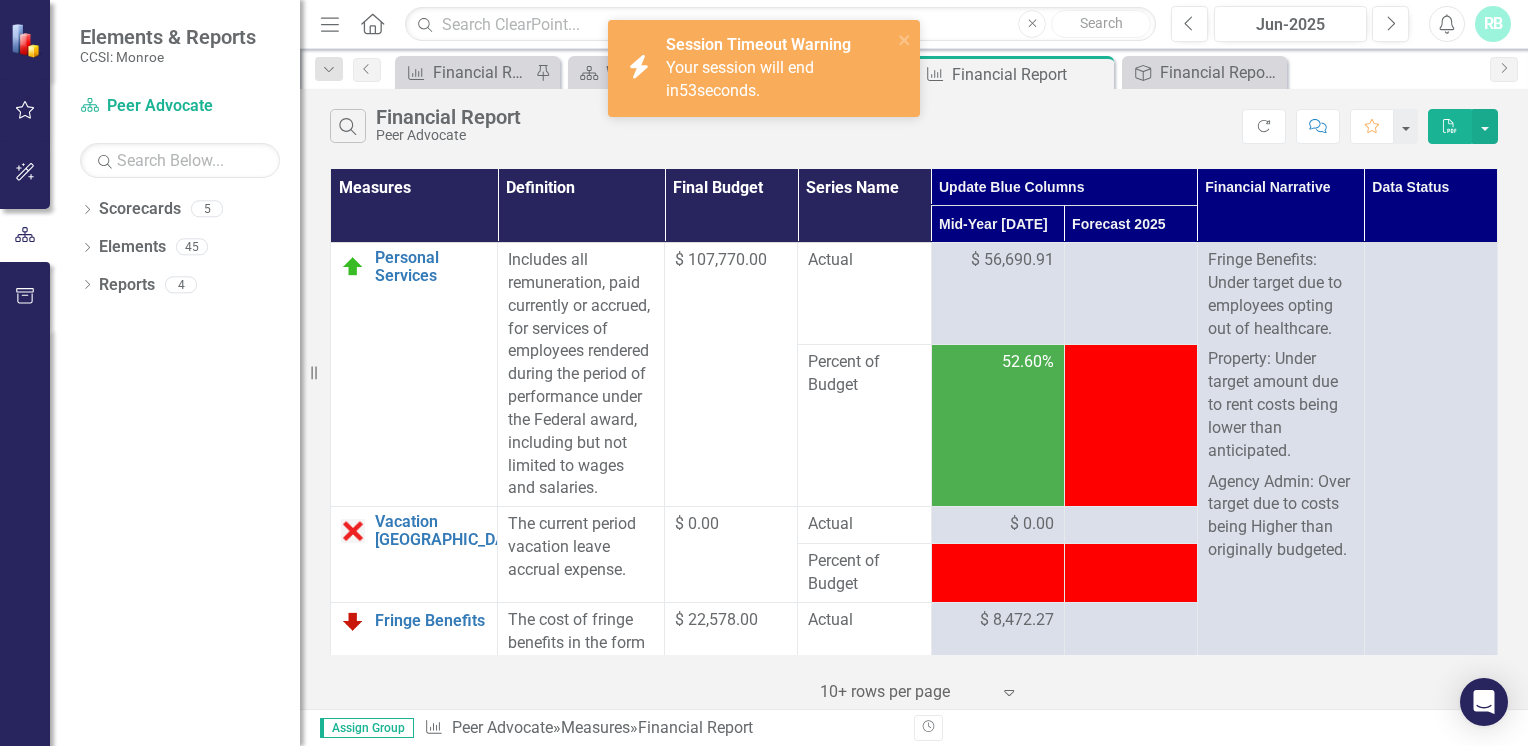 click on "RB" at bounding box center [1493, 24] 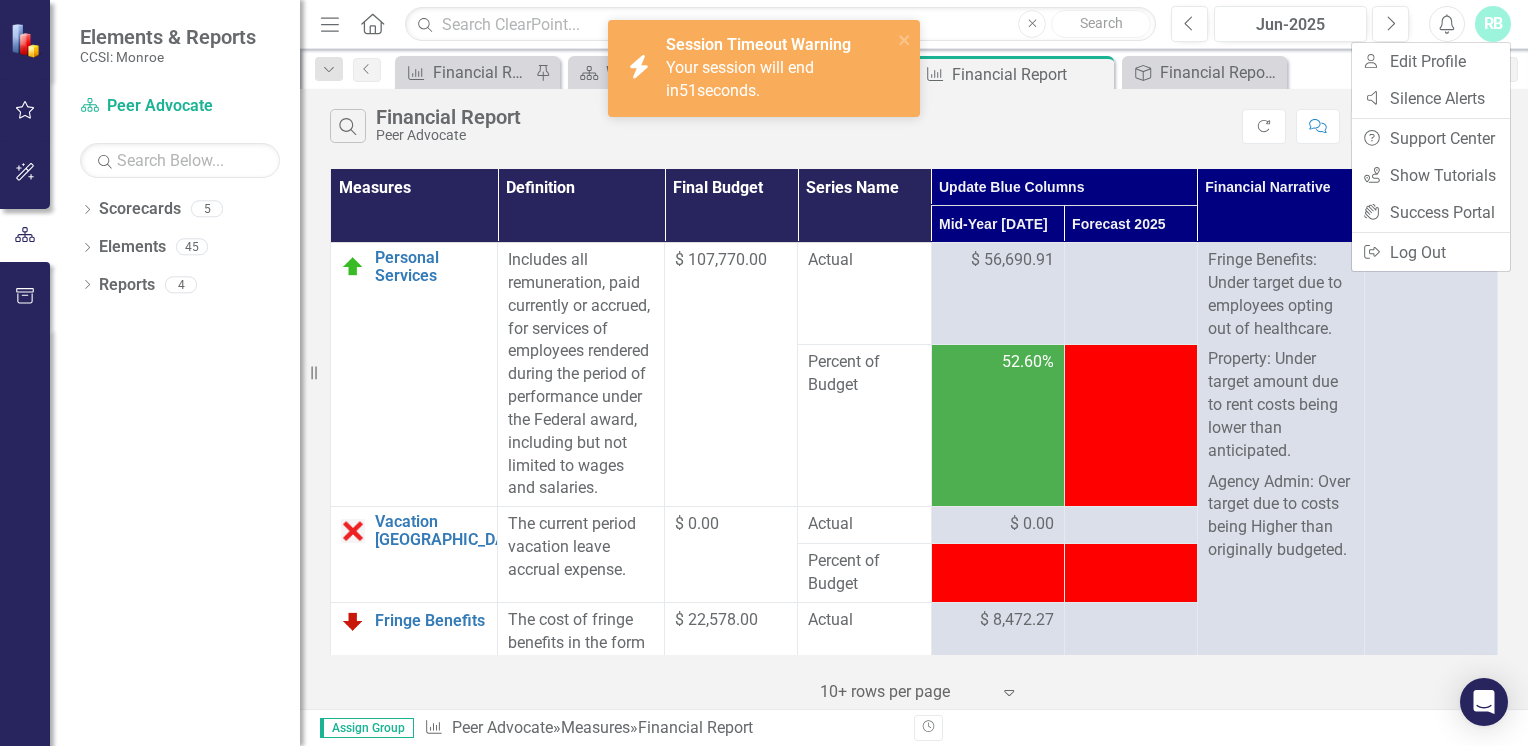 click on "Measure Financial Report Pin Scorecard Welcome Close Scorecard Landing Page Close Measure Financial Report Pin Close Deliverable Financial Report Tracker Close" at bounding box center [935, 72] 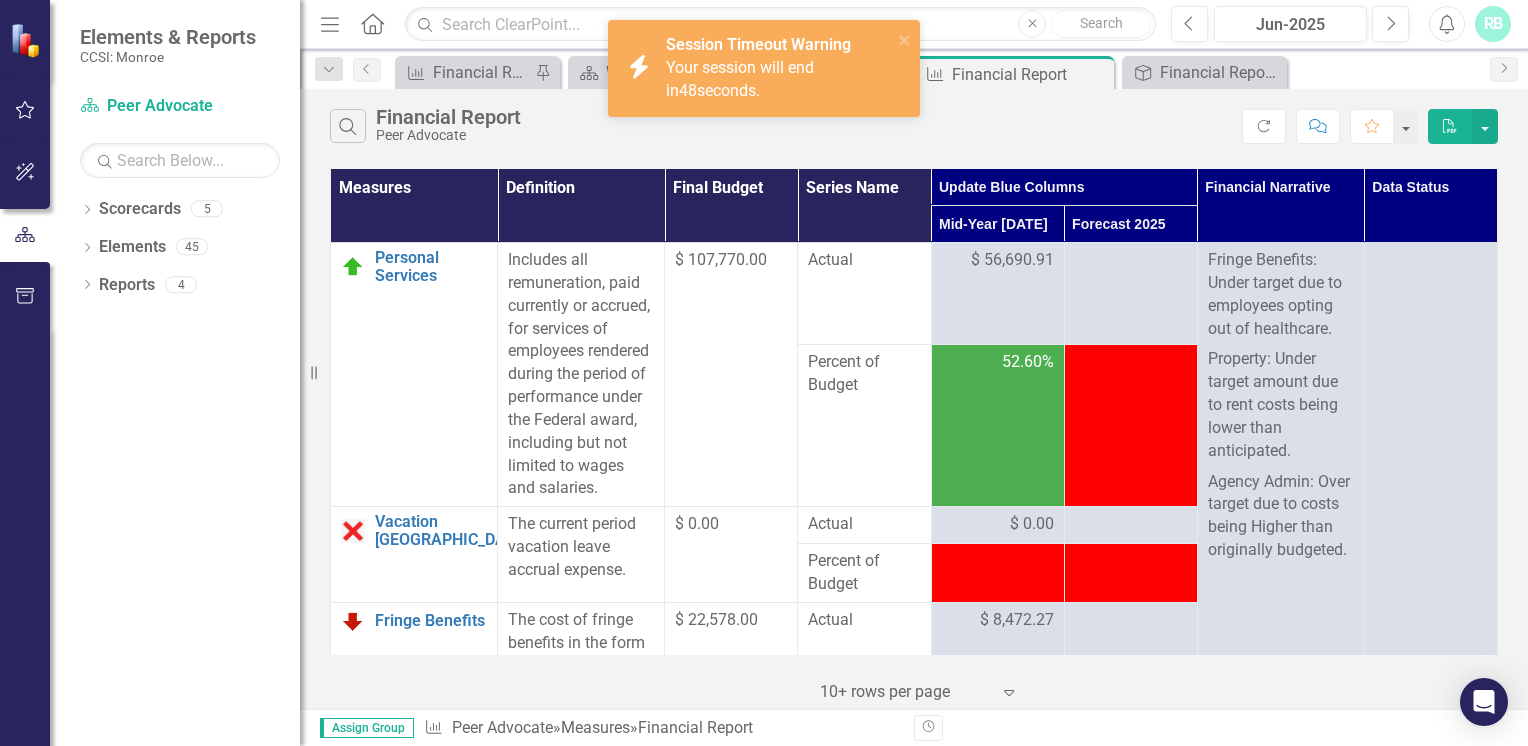 click on "RB" at bounding box center (1493, 24) 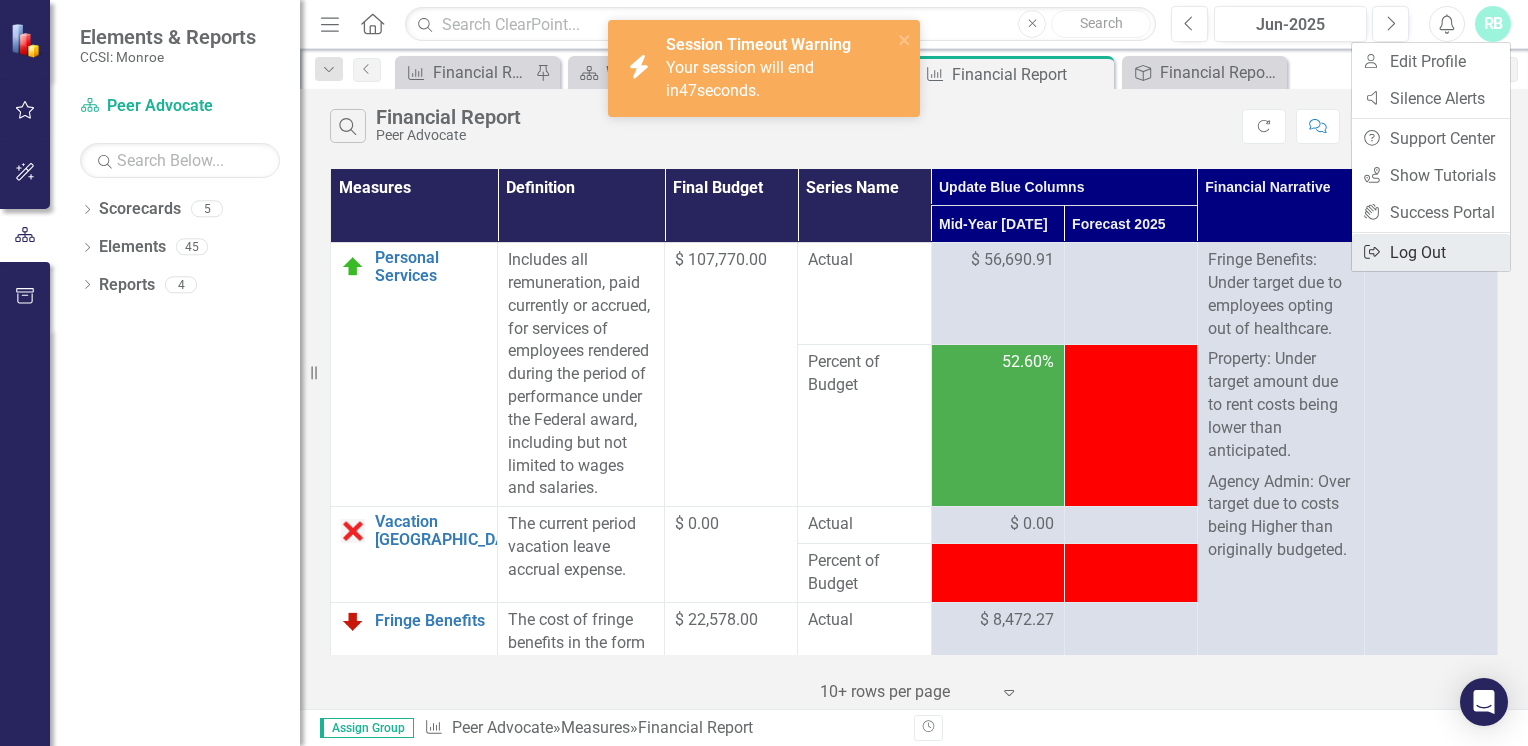 click on "Logout Log Out" at bounding box center (1431, 252) 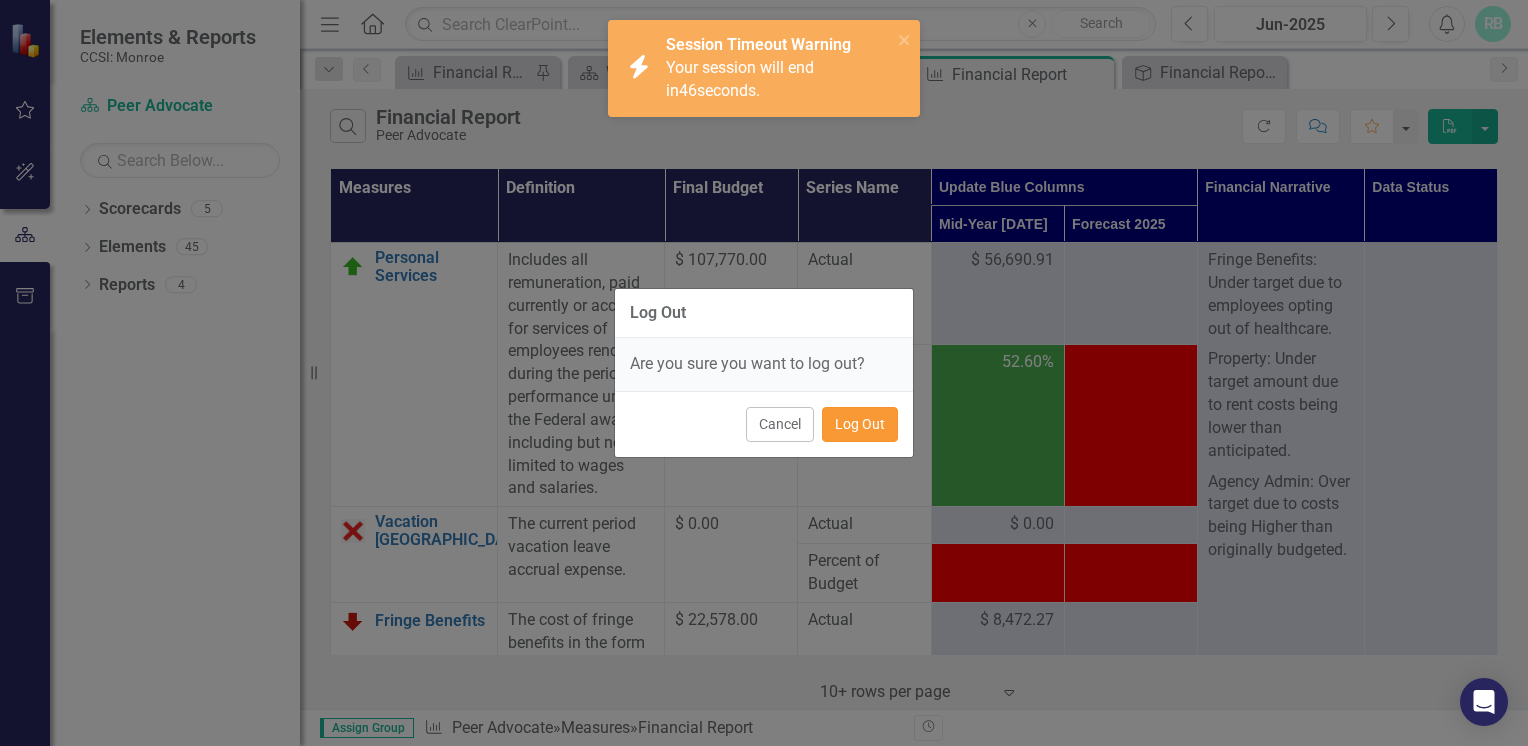 click on "Log Out" at bounding box center (860, 424) 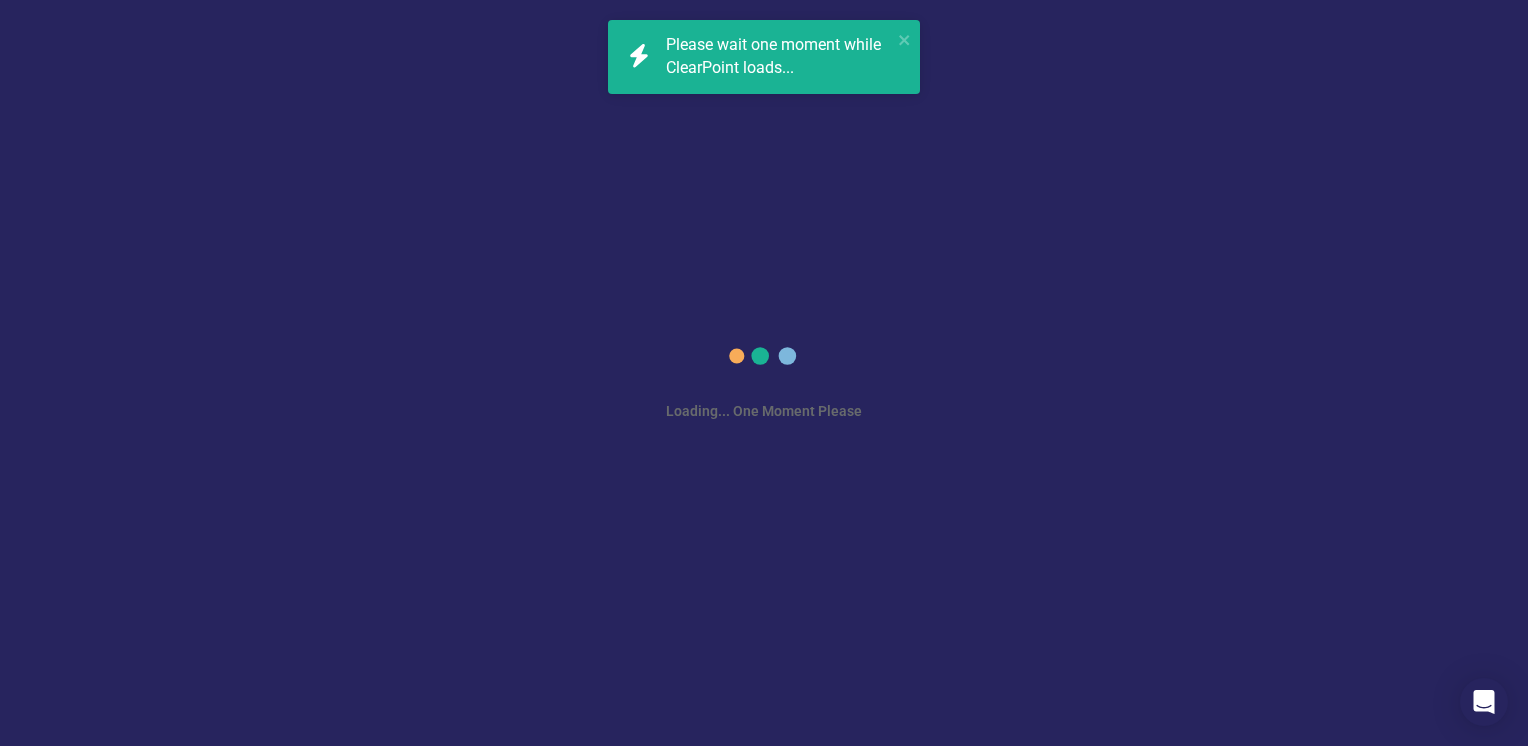 scroll, scrollTop: 0, scrollLeft: 0, axis: both 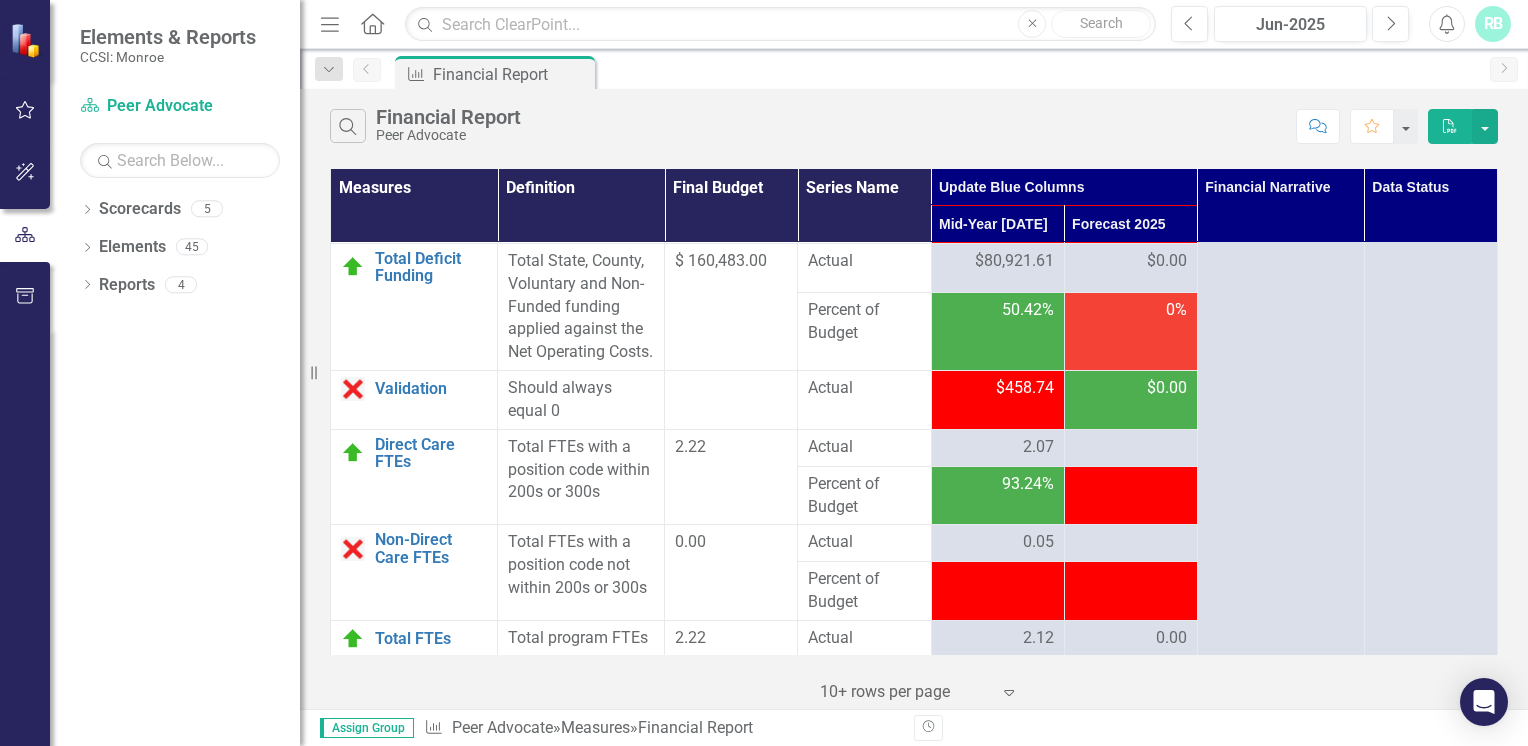 click on "$458.74" at bounding box center [1025, 388] 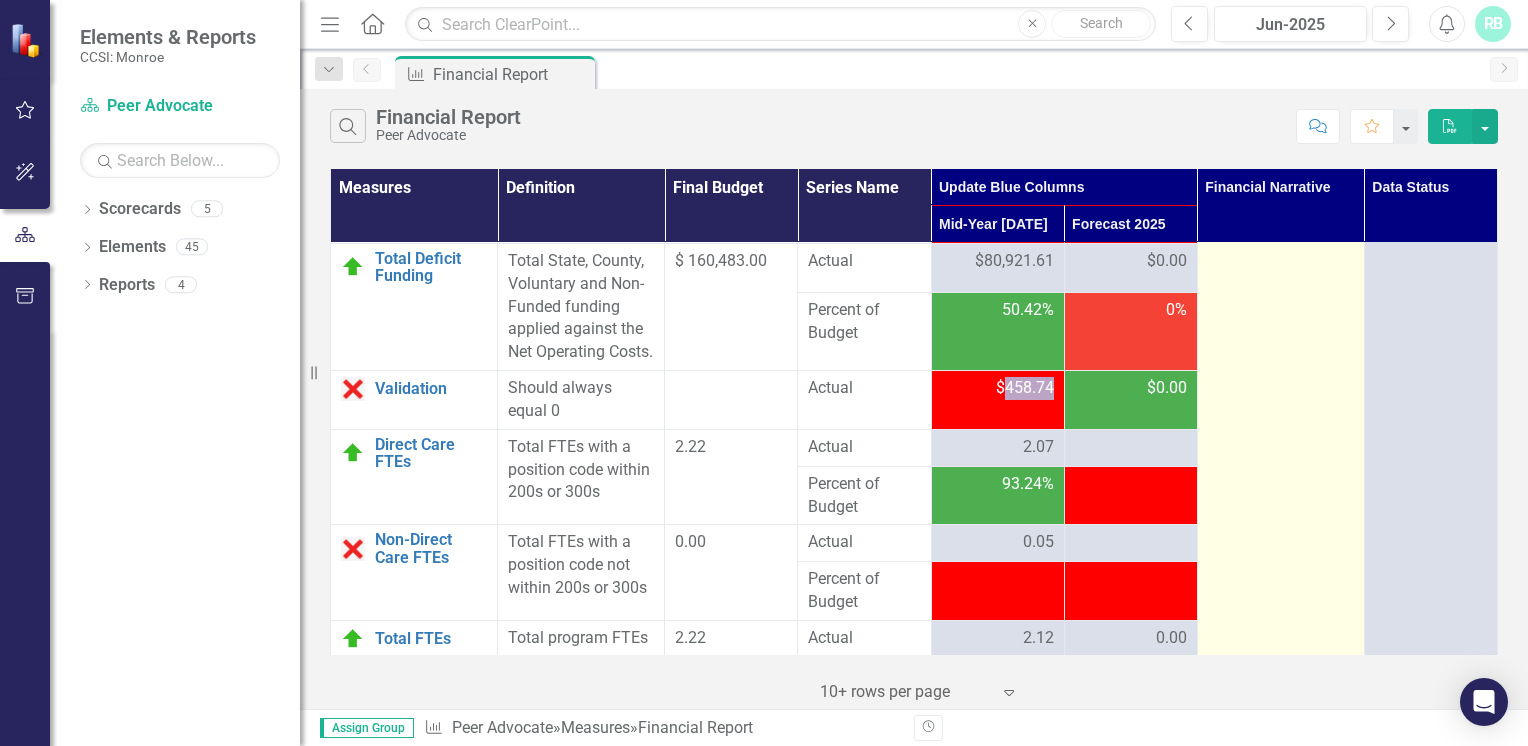 drag, startPoint x: 1004, startPoint y: 477, endPoint x: 1189, endPoint y: 430, distance: 190.87692 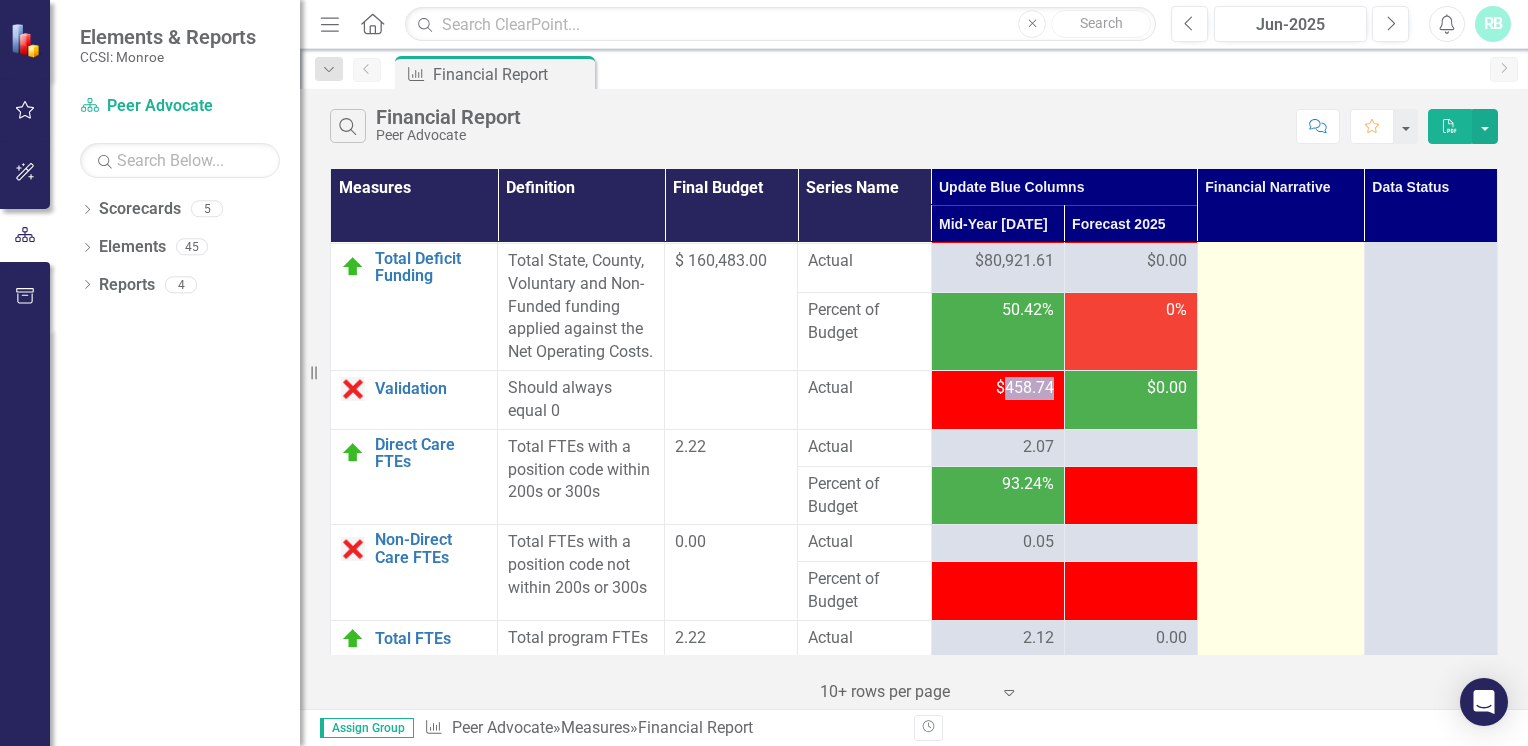 click on "Fringe Benefits: Under target due to employees opting out of healthcare.
Property: Under target amount due to rent costs being lower than anticipated.
Agency Admin: Over target due to costs being Higher than originally budgeted." at bounding box center [1280, -1636] 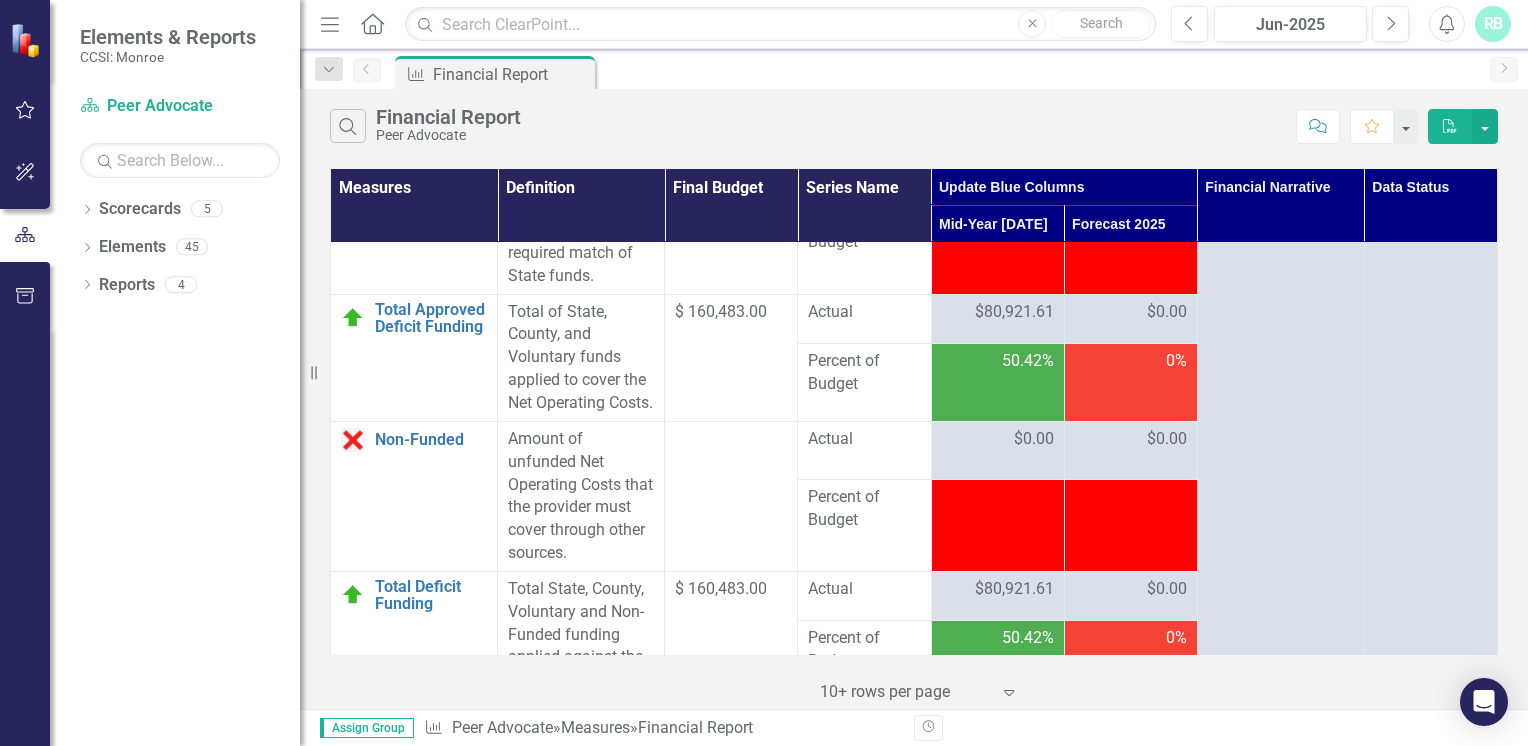 scroll, scrollTop: 3904, scrollLeft: 0, axis: vertical 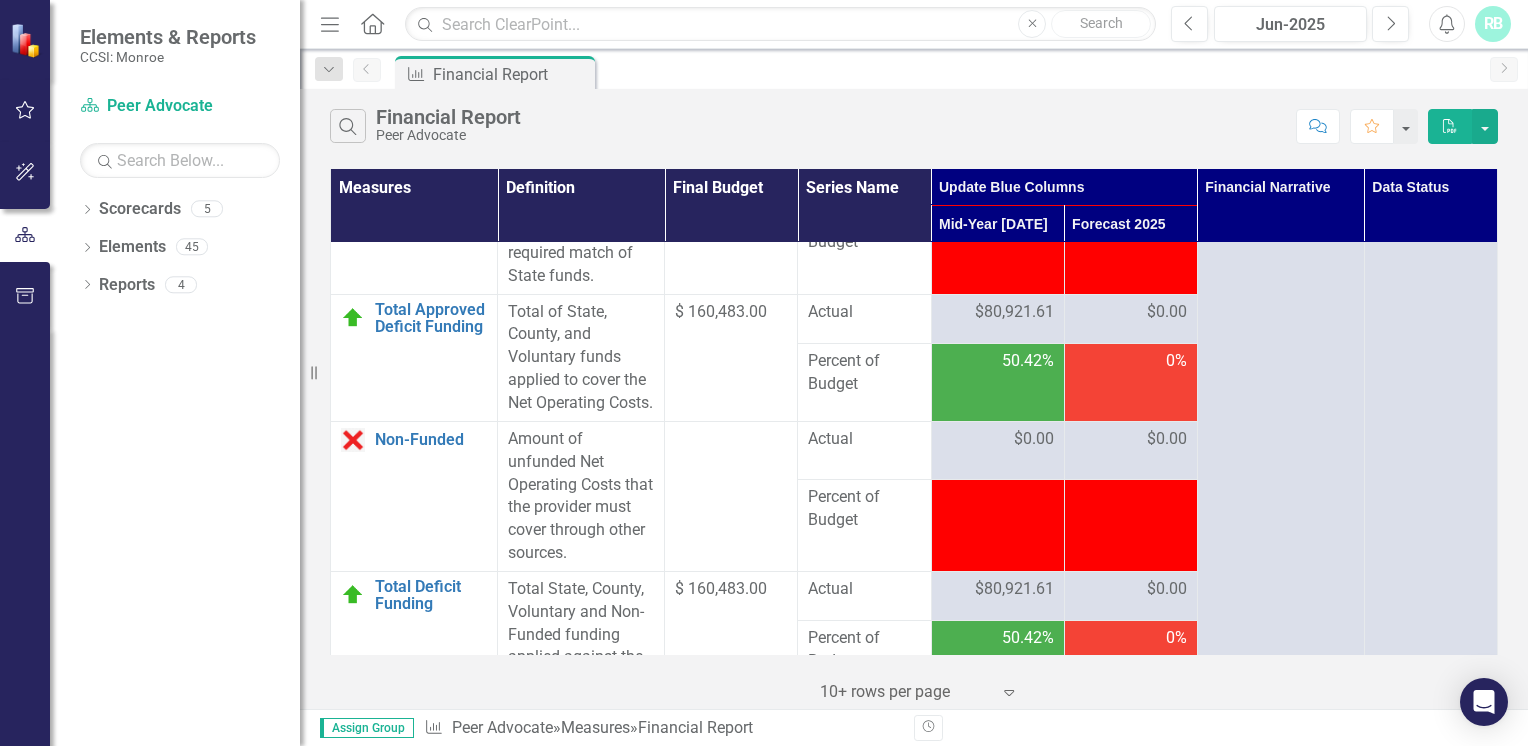 click on "$80,921.61" at bounding box center [1014, 312] 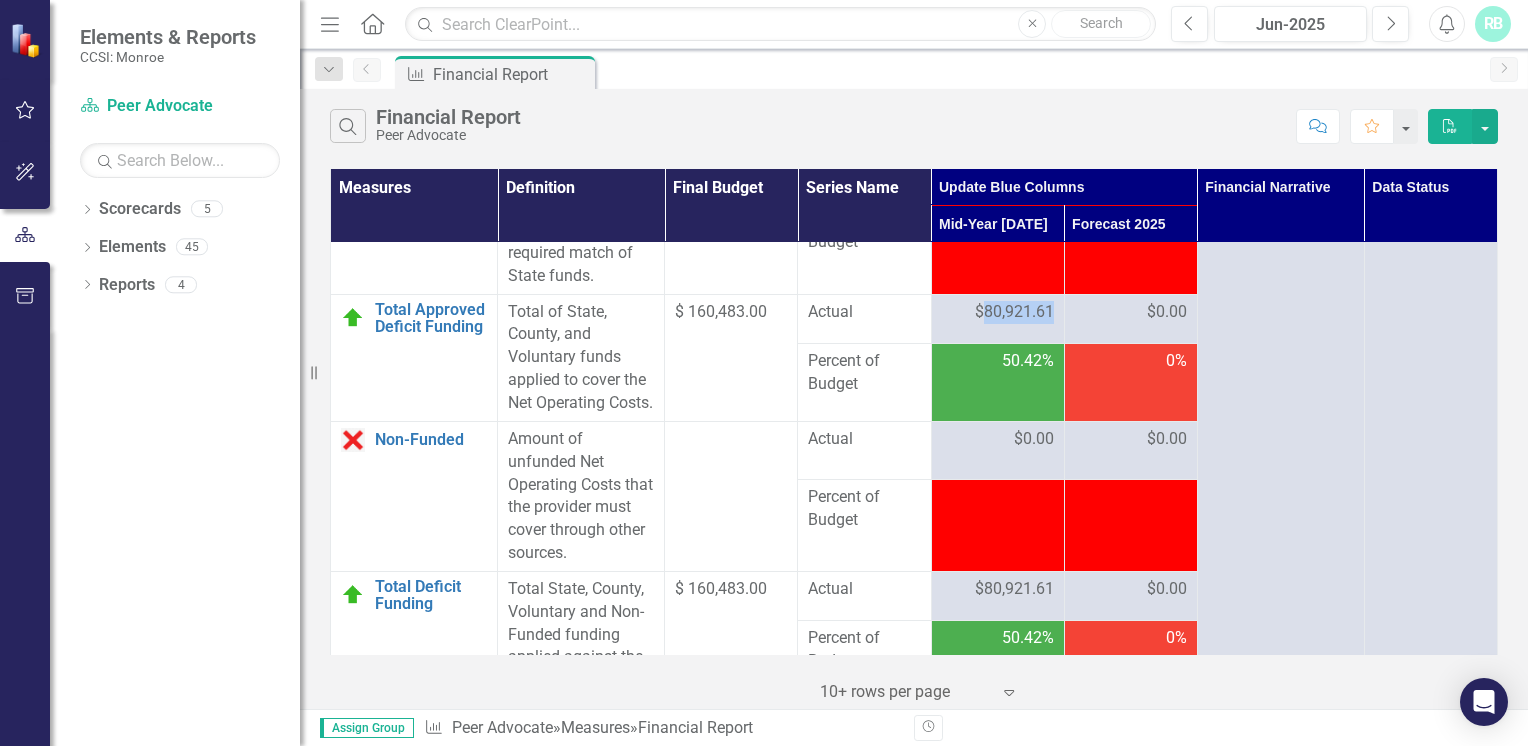 click on "$80,921.61" at bounding box center (1014, 312) 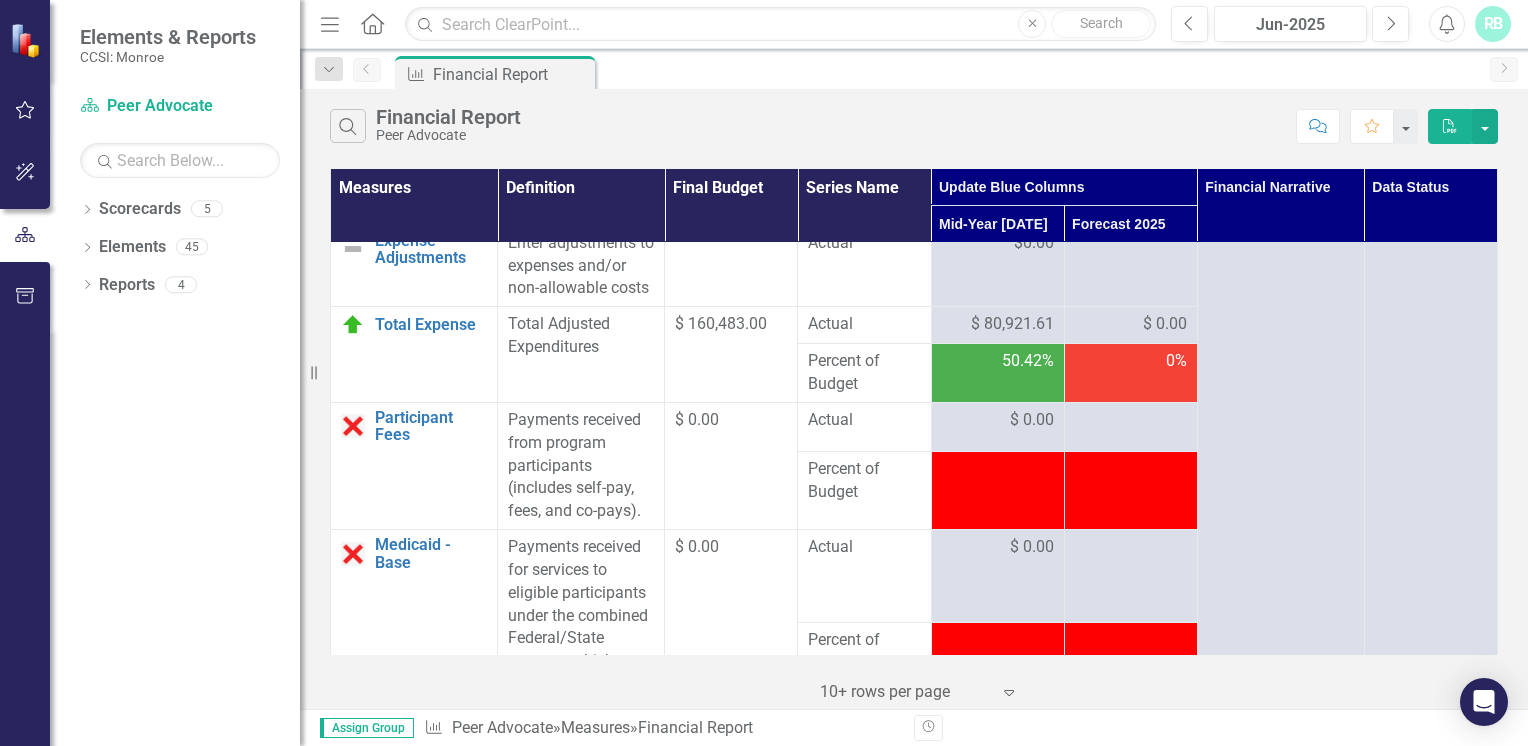 scroll, scrollTop: 1619, scrollLeft: 0, axis: vertical 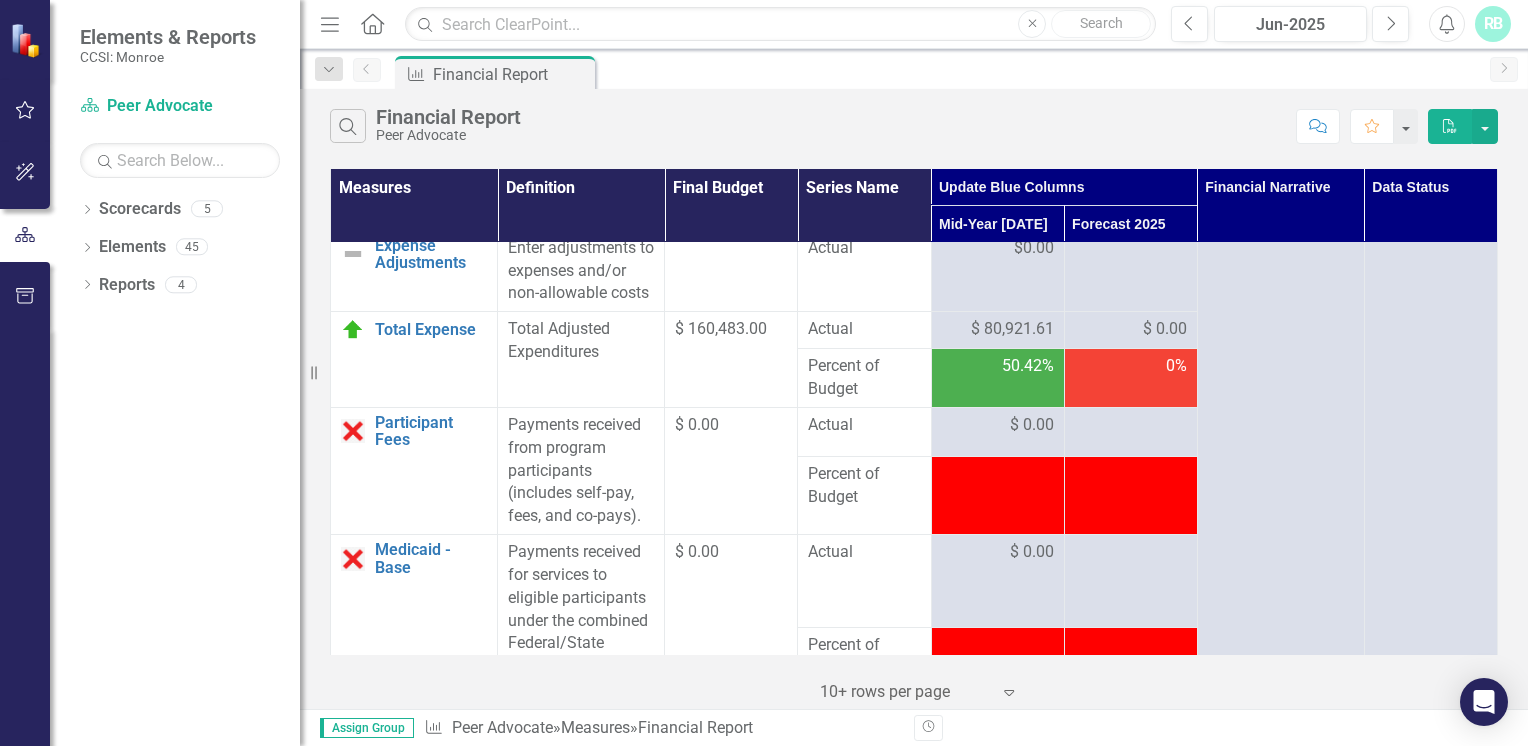 click on "$ 80,921.61" at bounding box center (1012, 329) 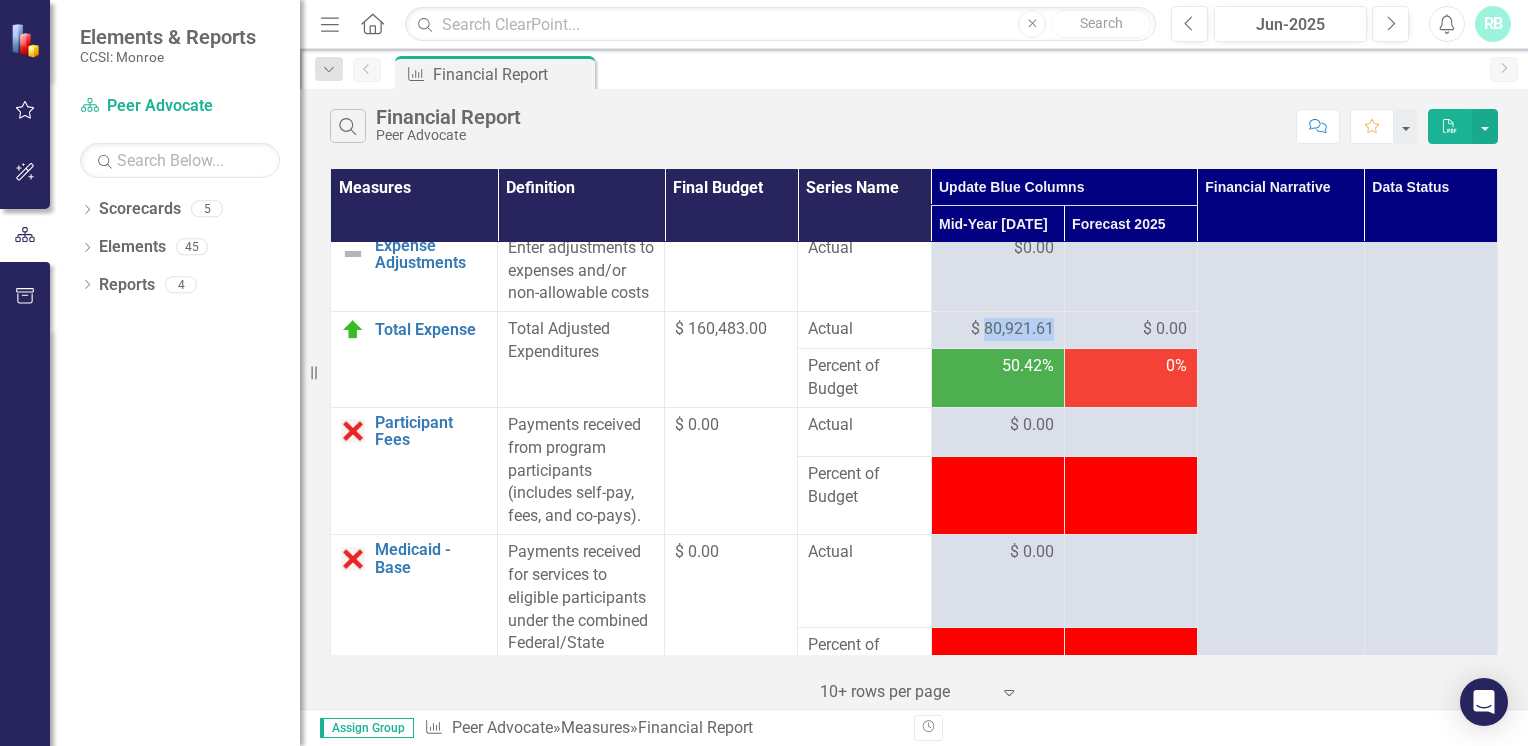 click on "$ 80,921.61" at bounding box center (1012, 329) 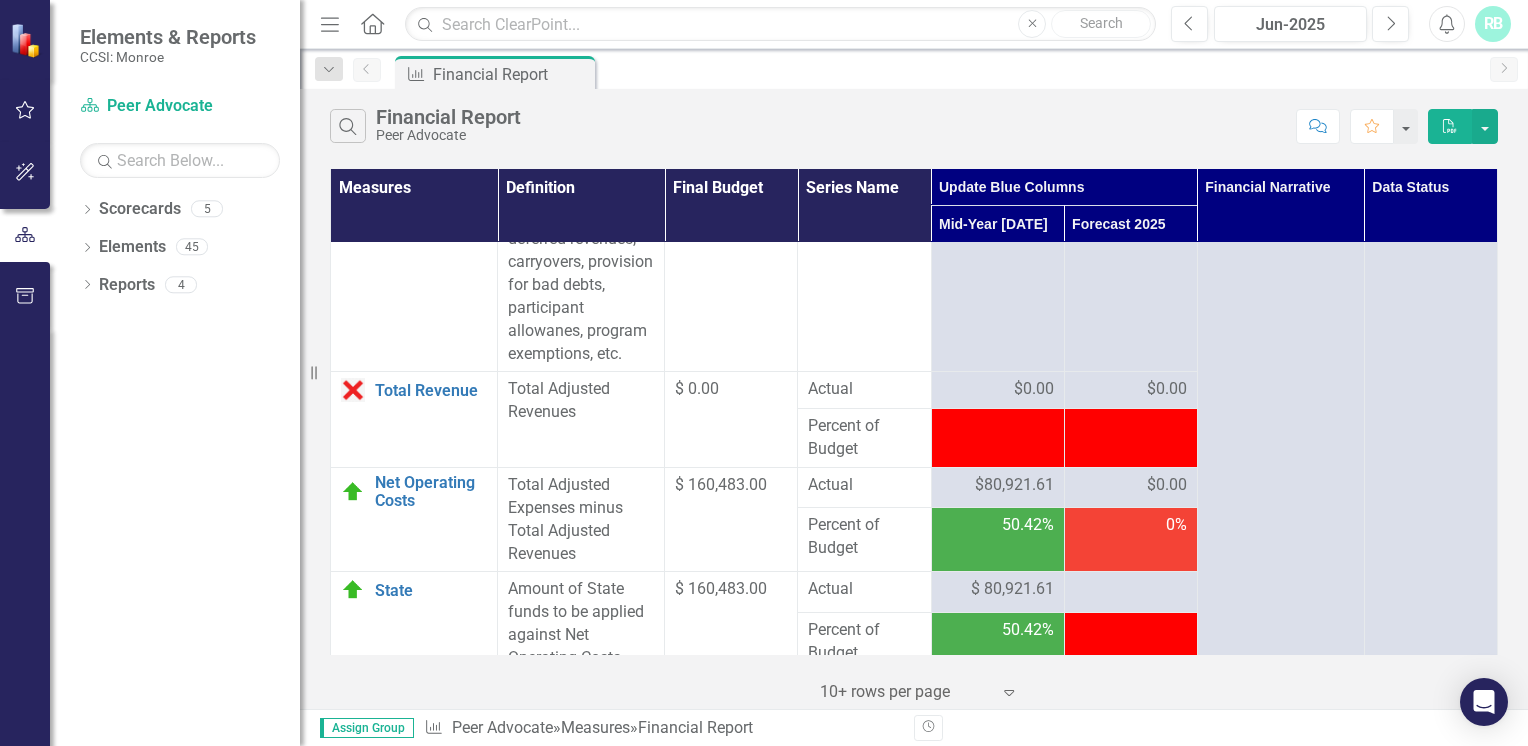 scroll, scrollTop: 3209, scrollLeft: 0, axis: vertical 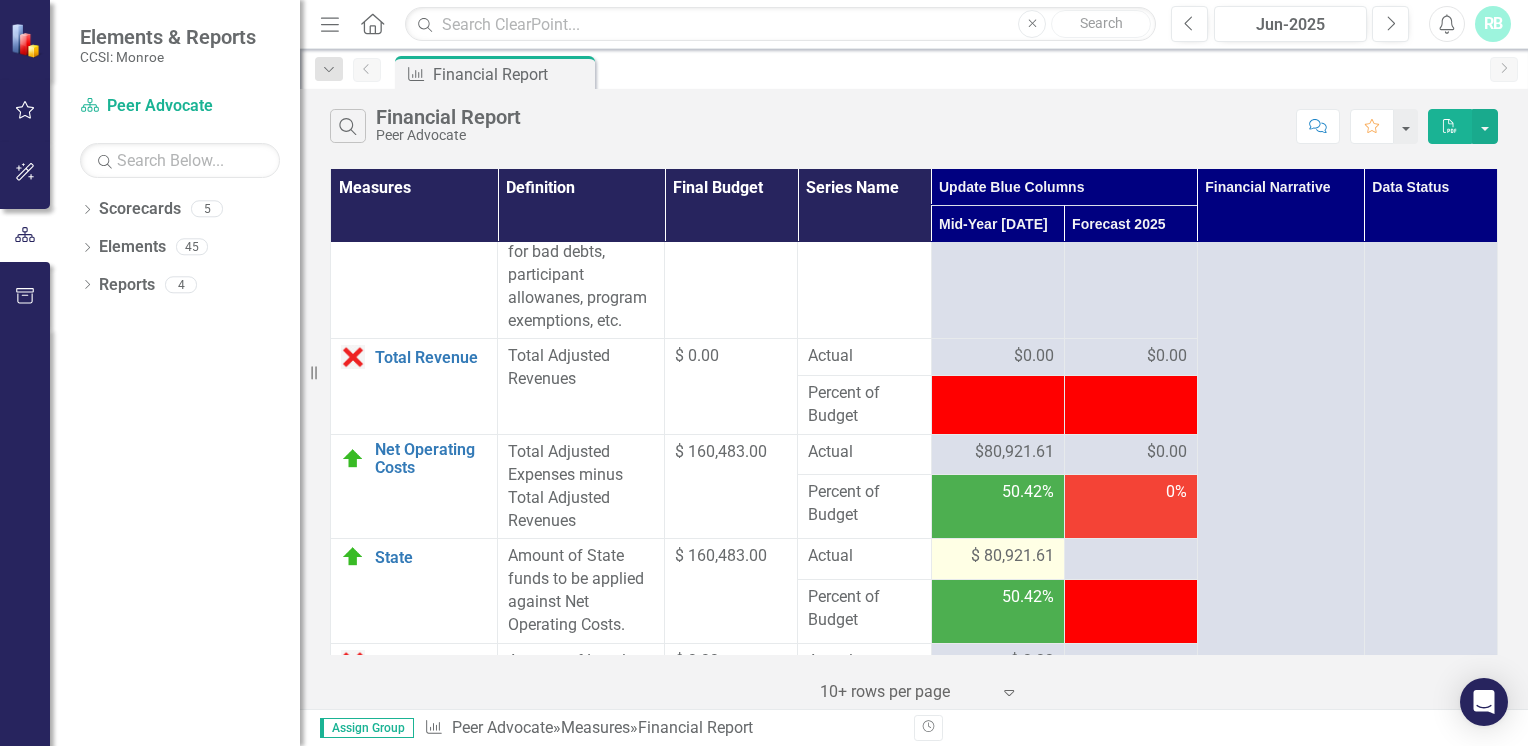 click on "$ 80,921.61" at bounding box center [1012, 556] 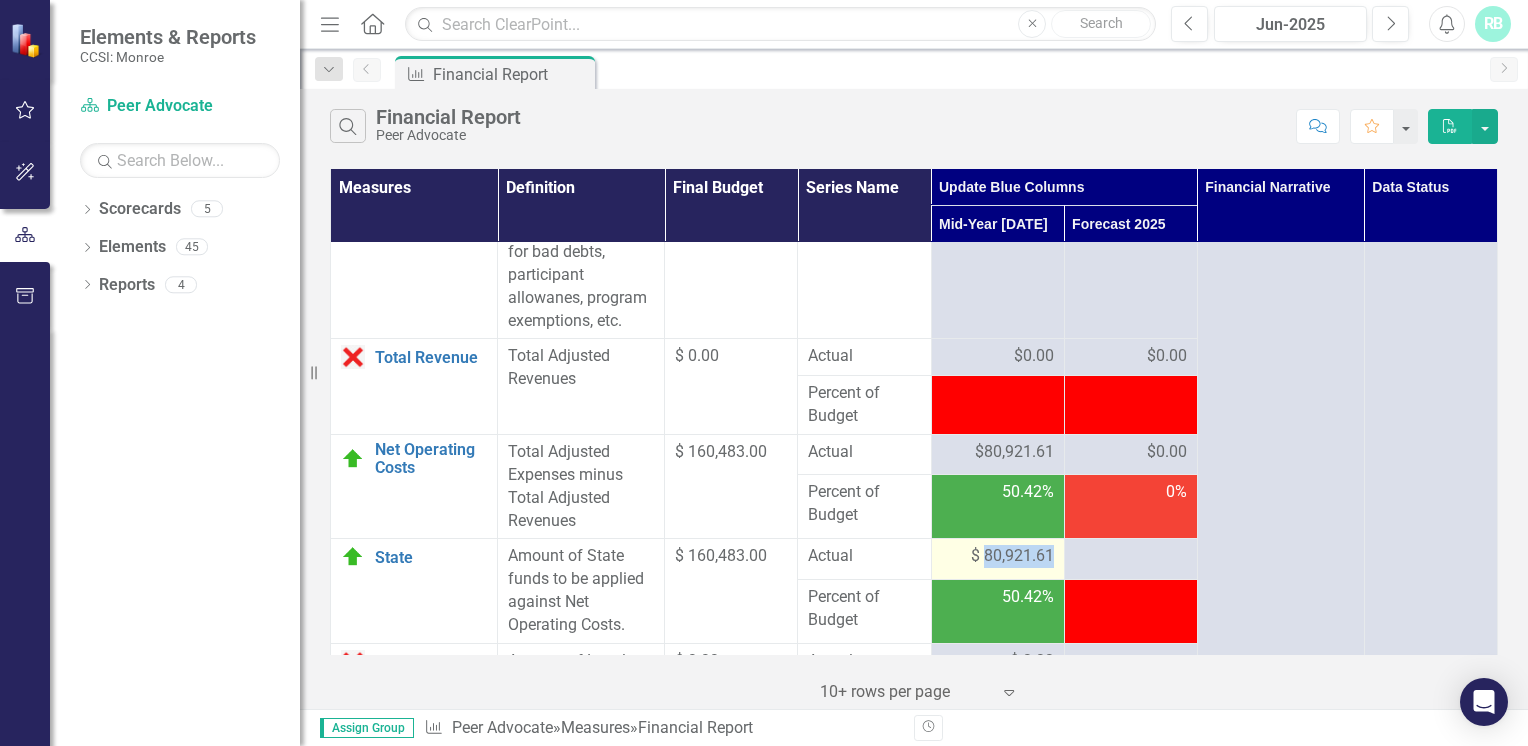 click on "$ 80,921.61" at bounding box center [1012, 556] 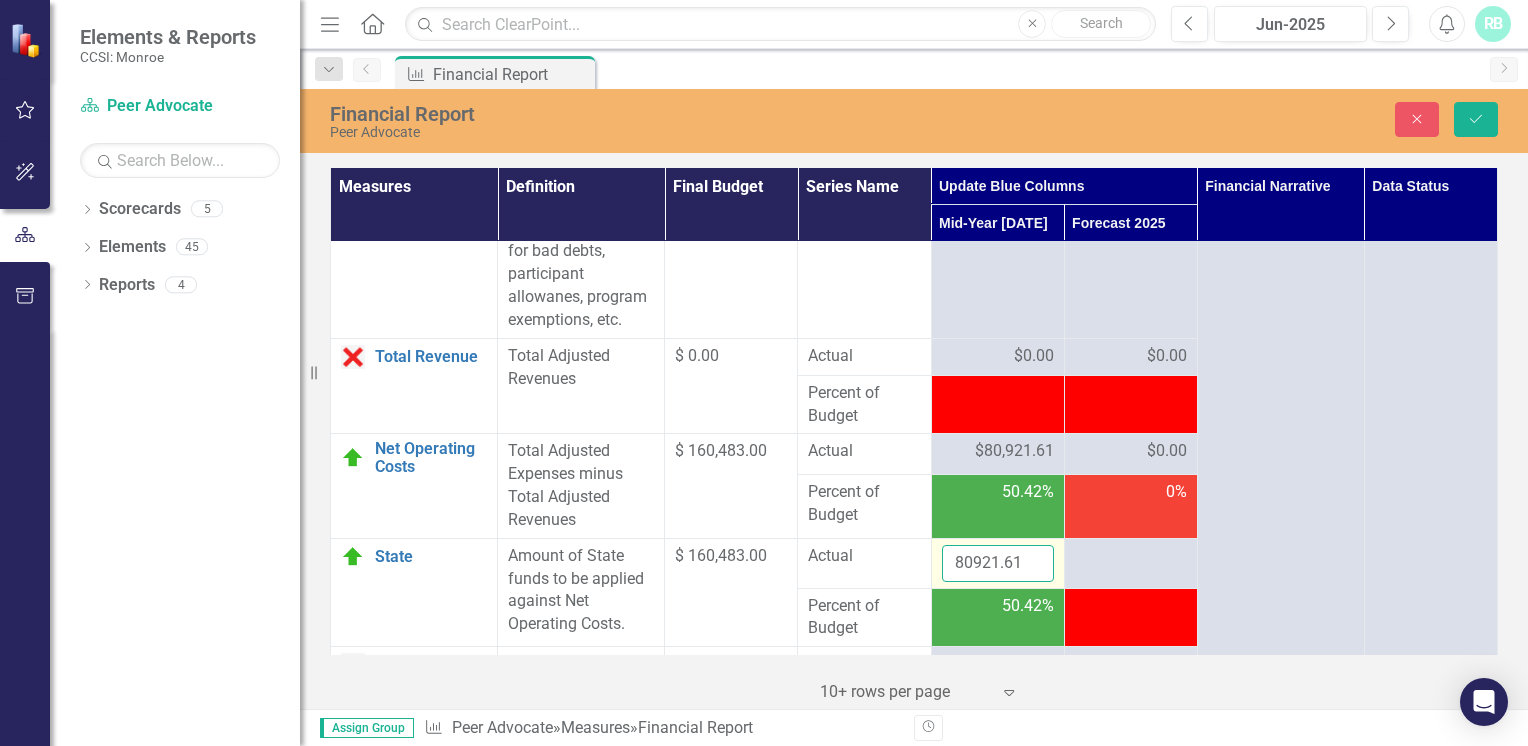 drag, startPoint x: 1006, startPoint y: 578, endPoint x: 1019, endPoint y: 584, distance: 14.3178215 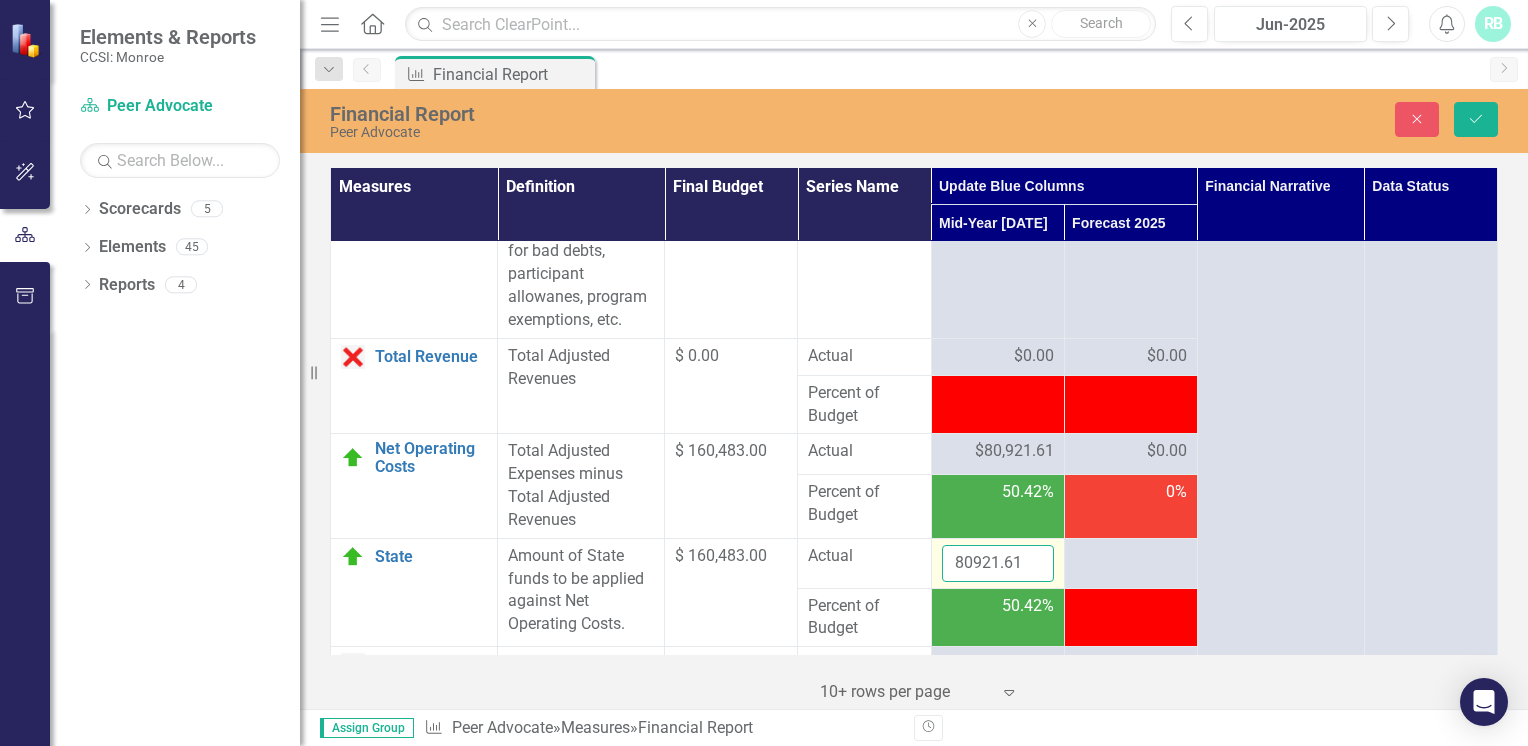drag, startPoint x: 1019, startPoint y: 584, endPoint x: 957, endPoint y: 589, distance: 62.201286 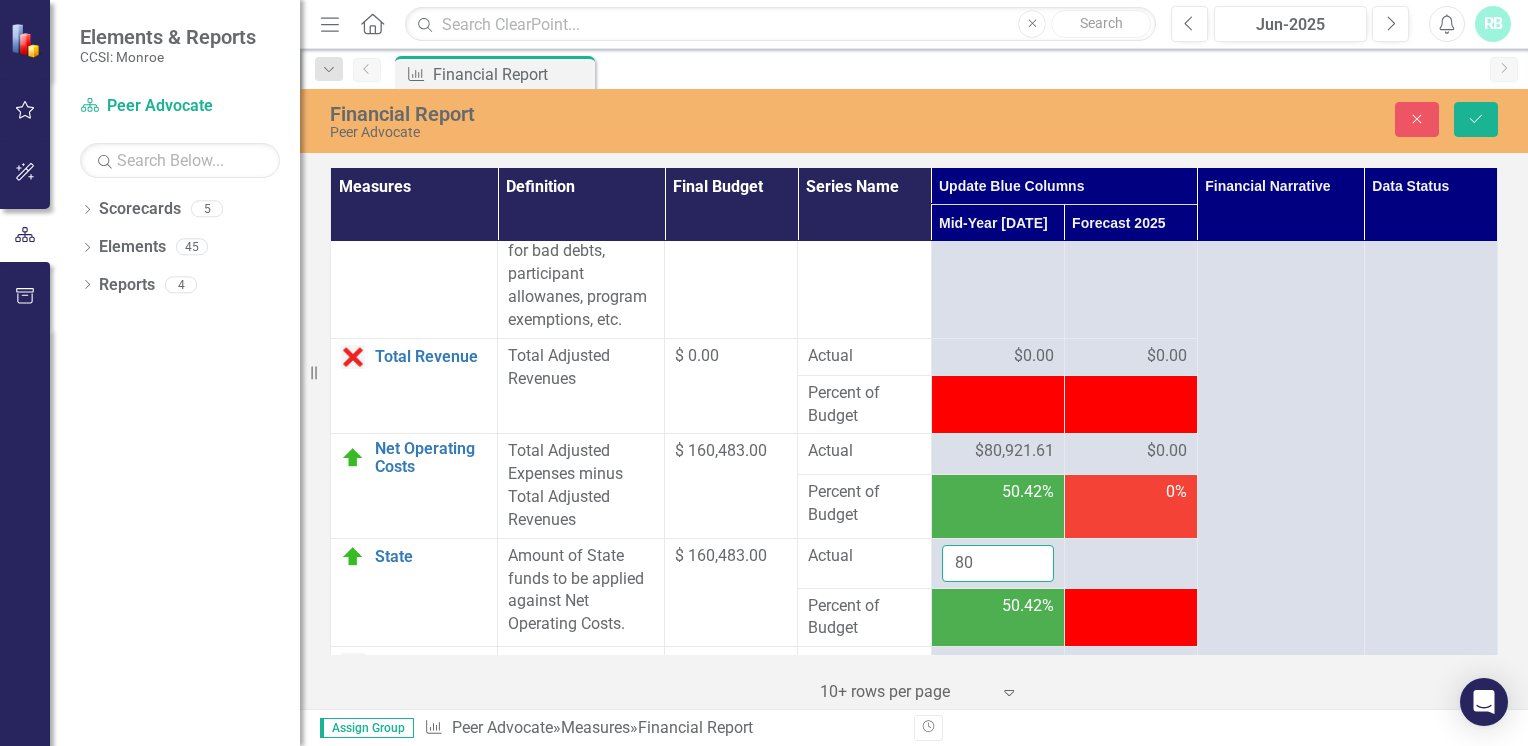 type on "8" 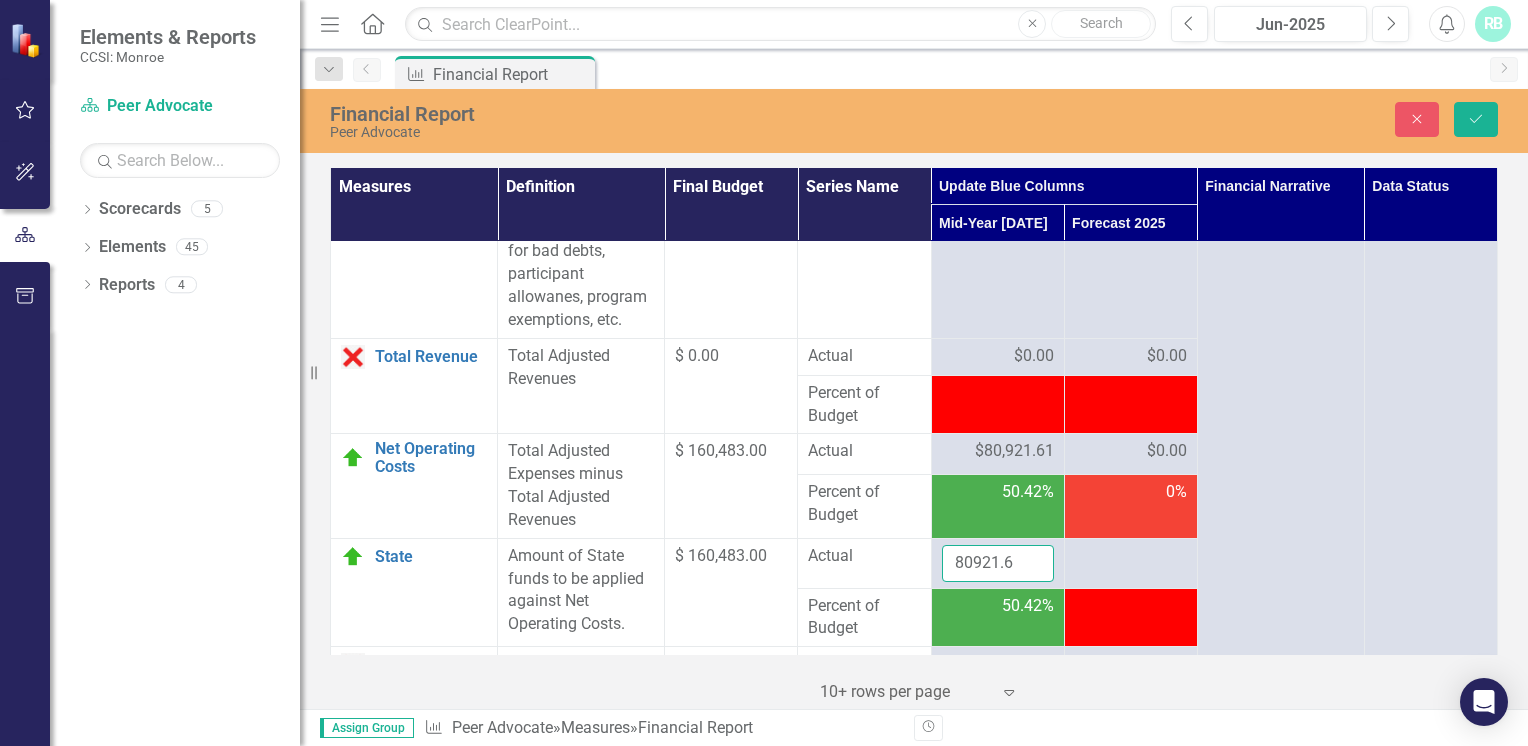 type on "80921.61" 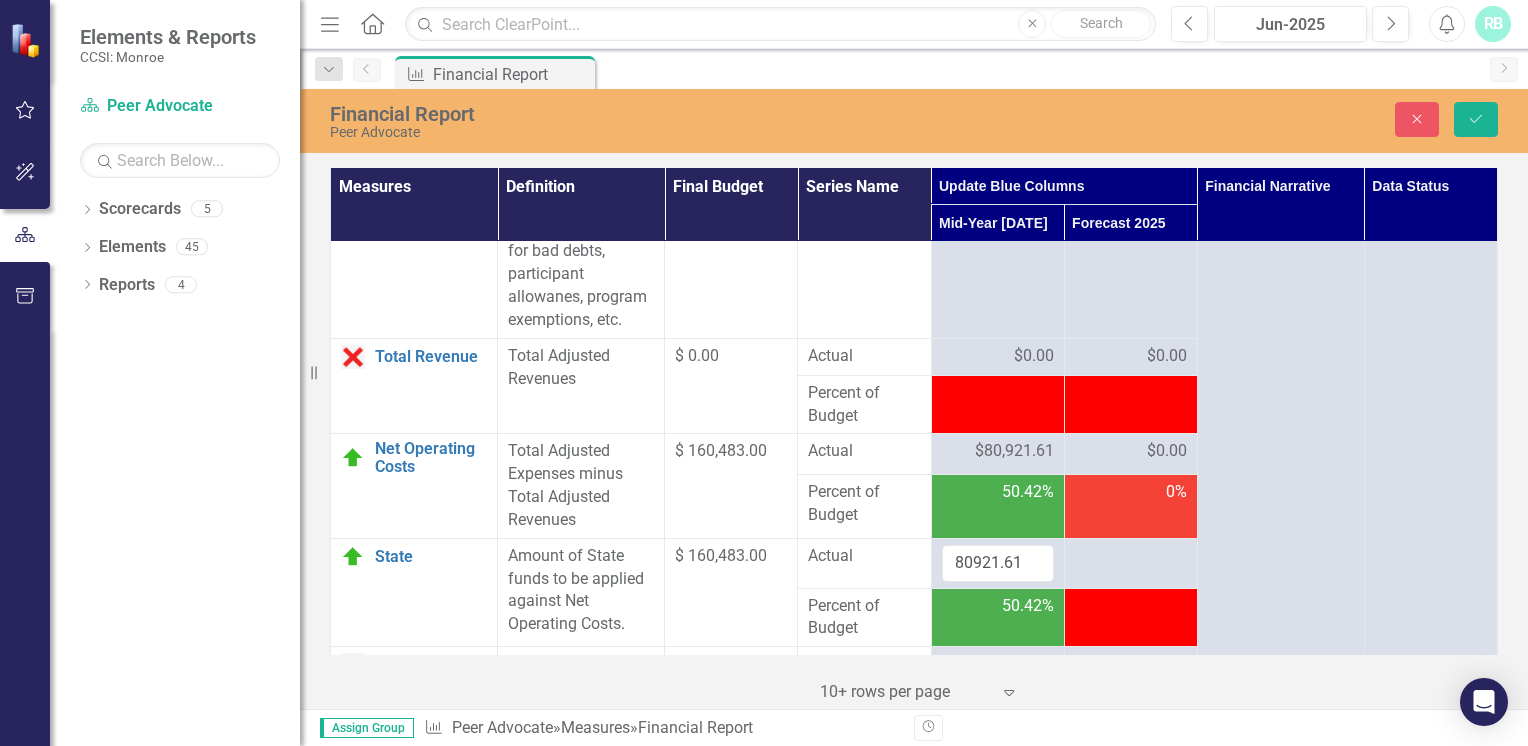 click on "Actual" at bounding box center [864, 563] 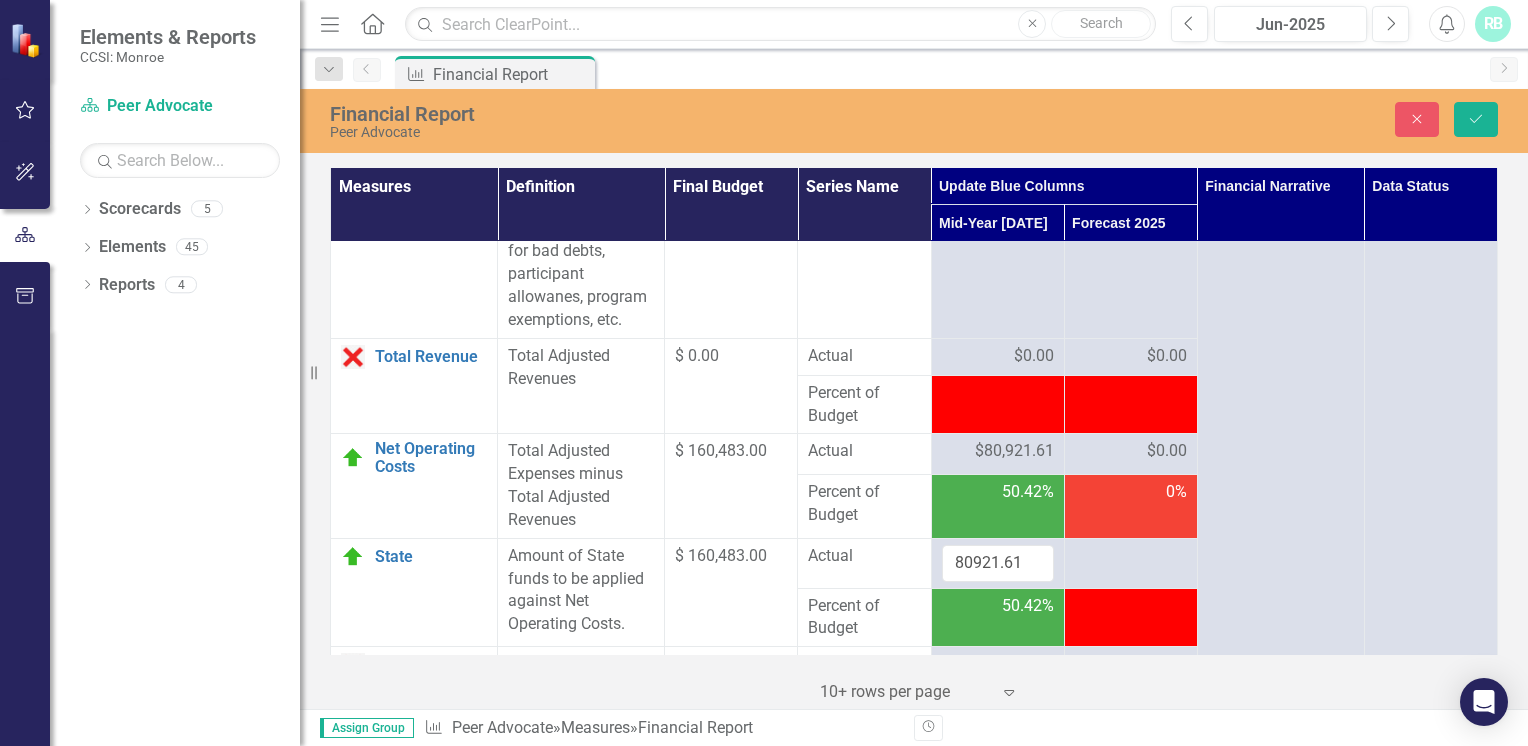 click on "Actual" at bounding box center [864, 556] 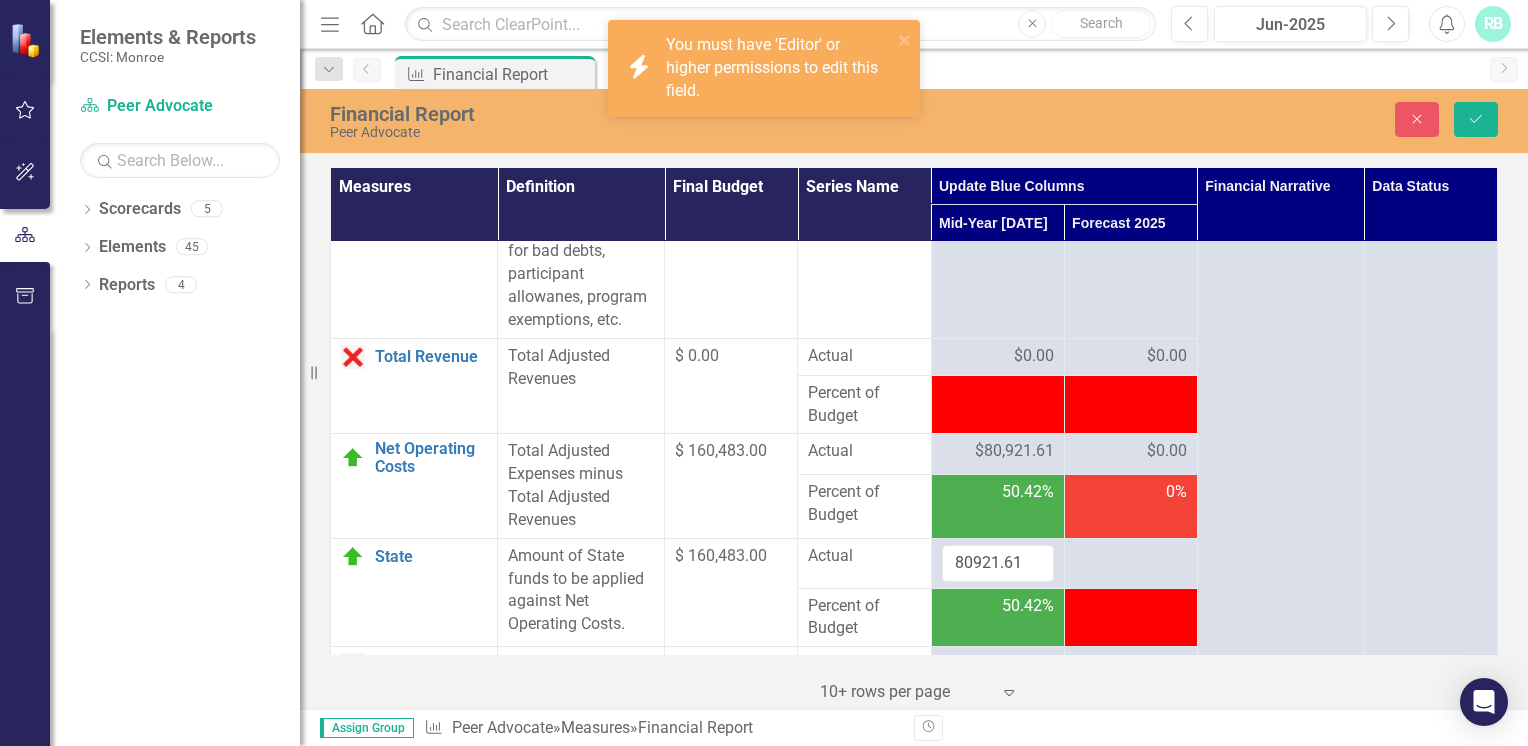 click on "$0.00" at bounding box center (1131, 451) 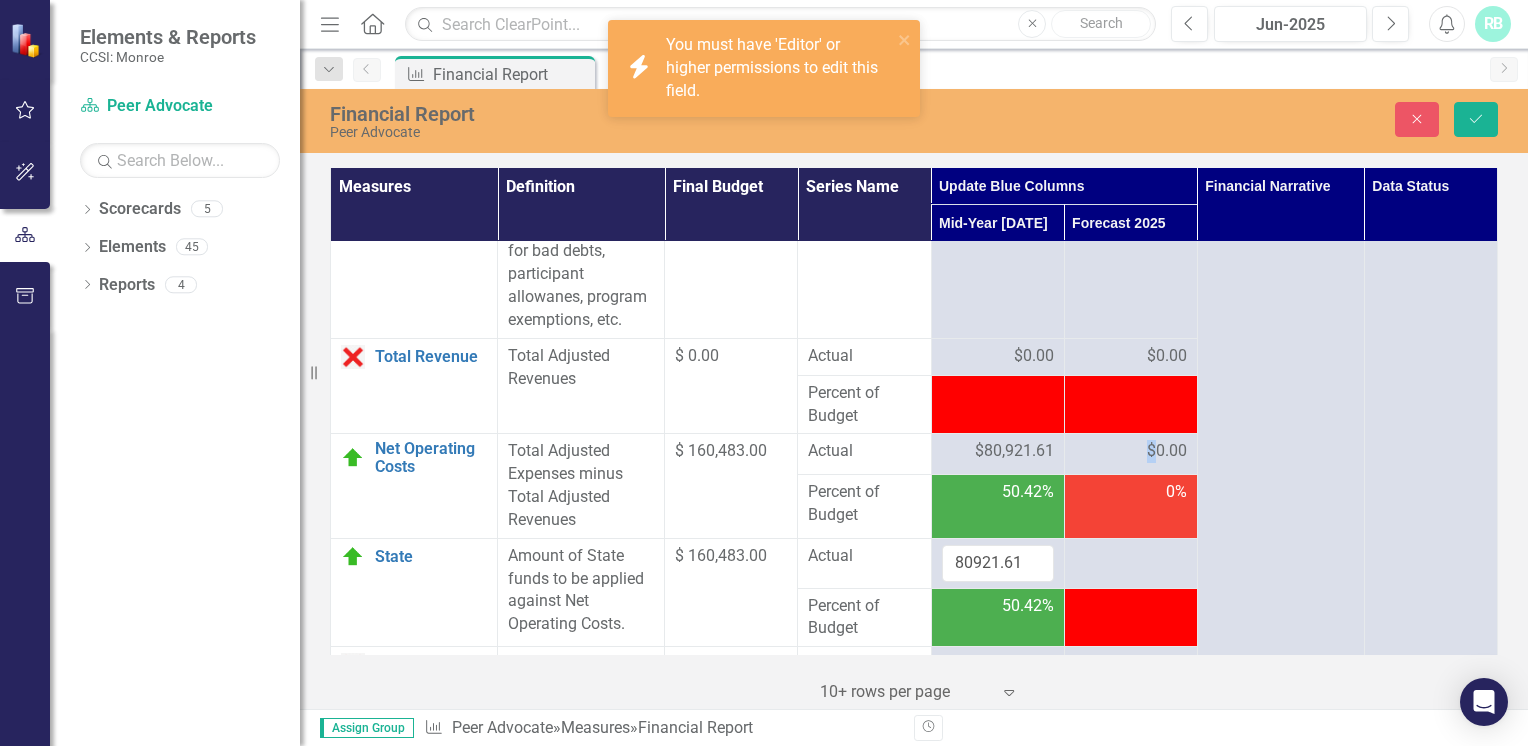 click on "$0.00" at bounding box center [1131, 451] 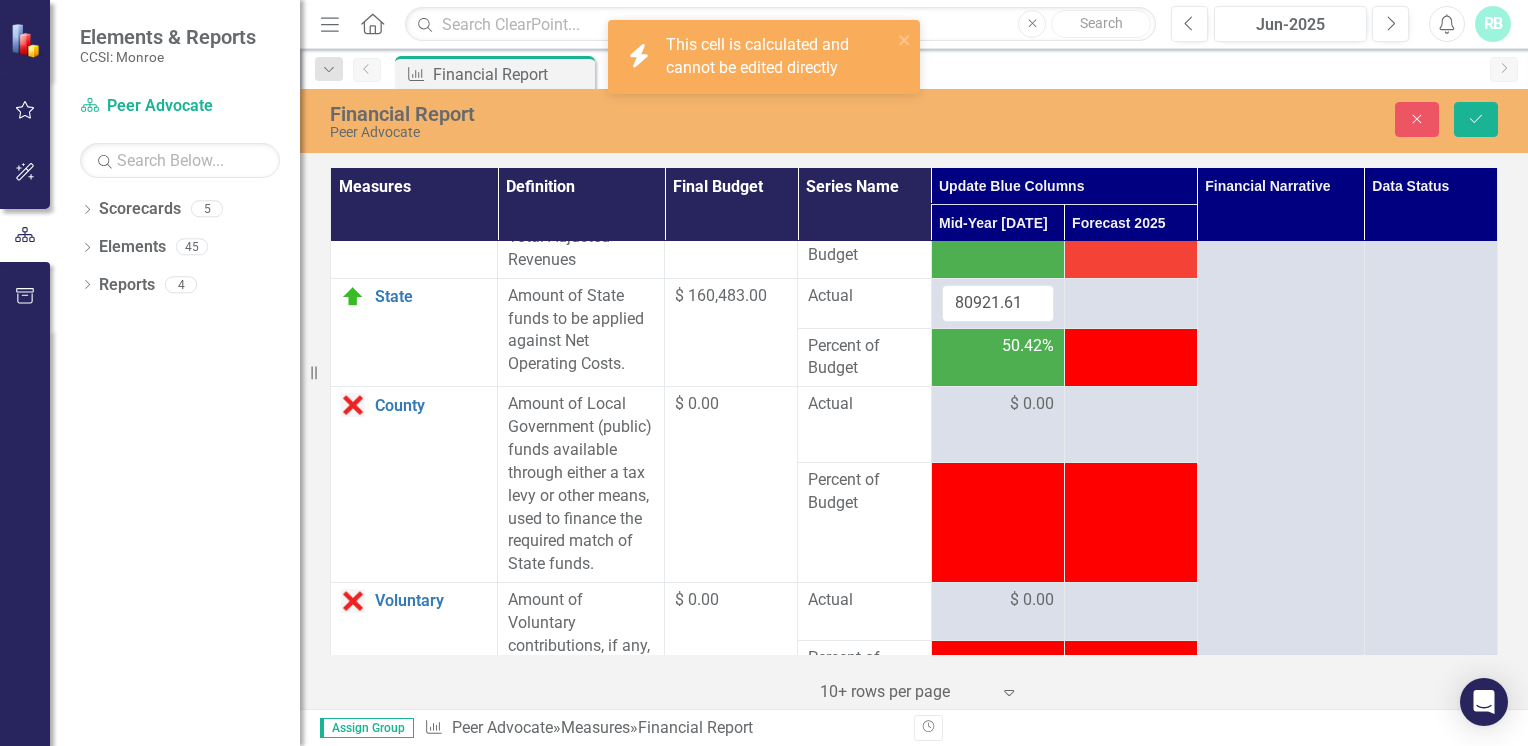 scroll, scrollTop: 3471, scrollLeft: 0, axis: vertical 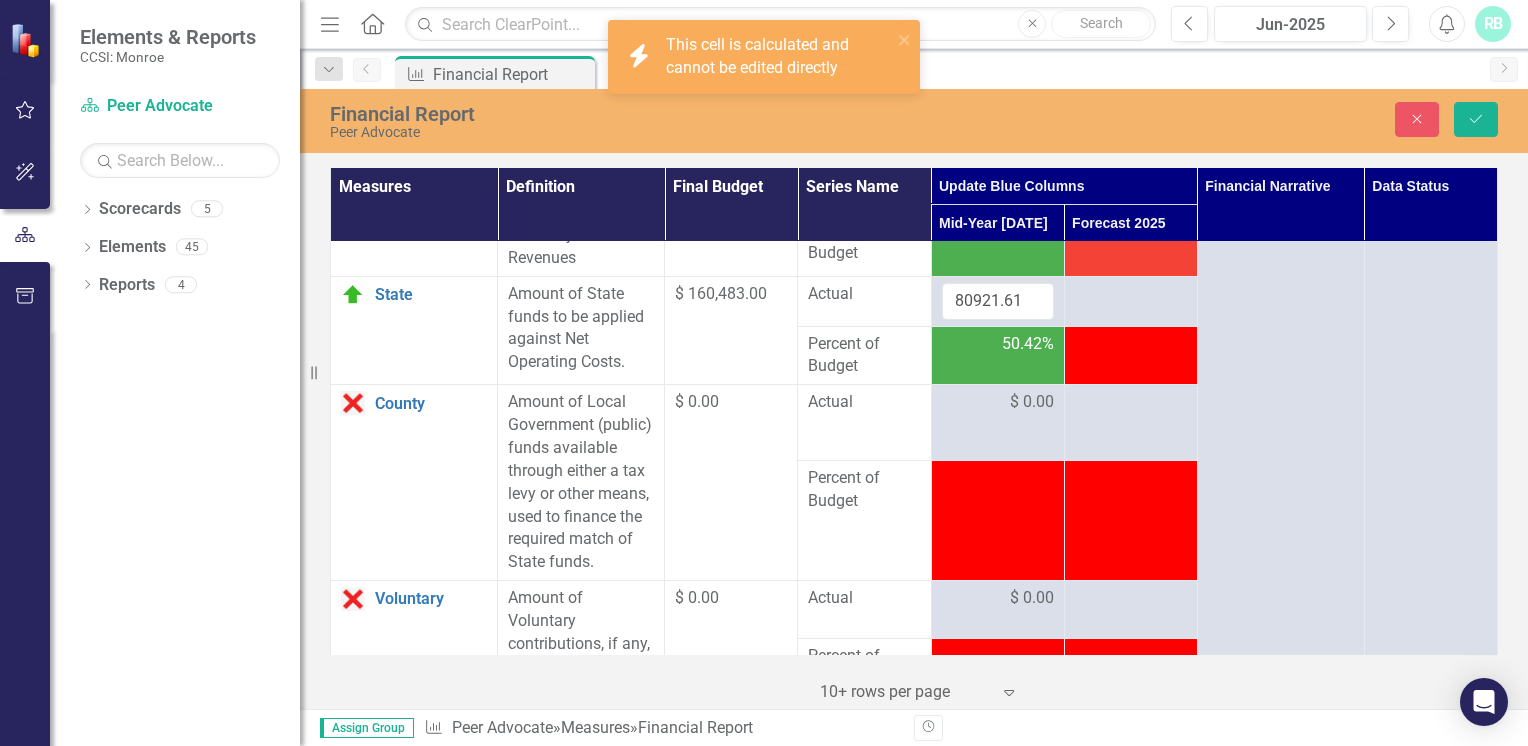 drag, startPoint x: 1127, startPoint y: 479, endPoint x: 1029, endPoint y: 401, distance: 125.25175 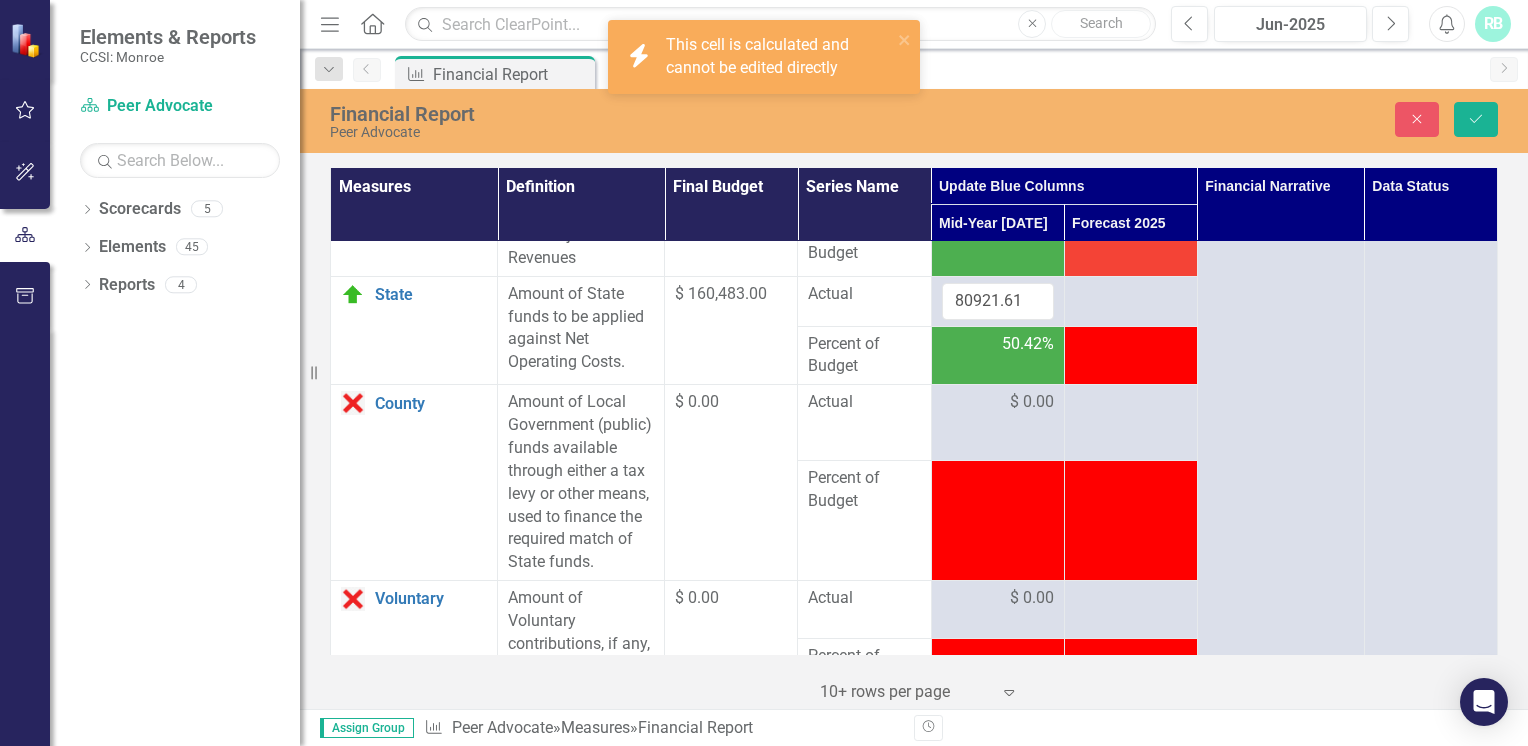 click on "50.42%" at bounding box center [997, 355] 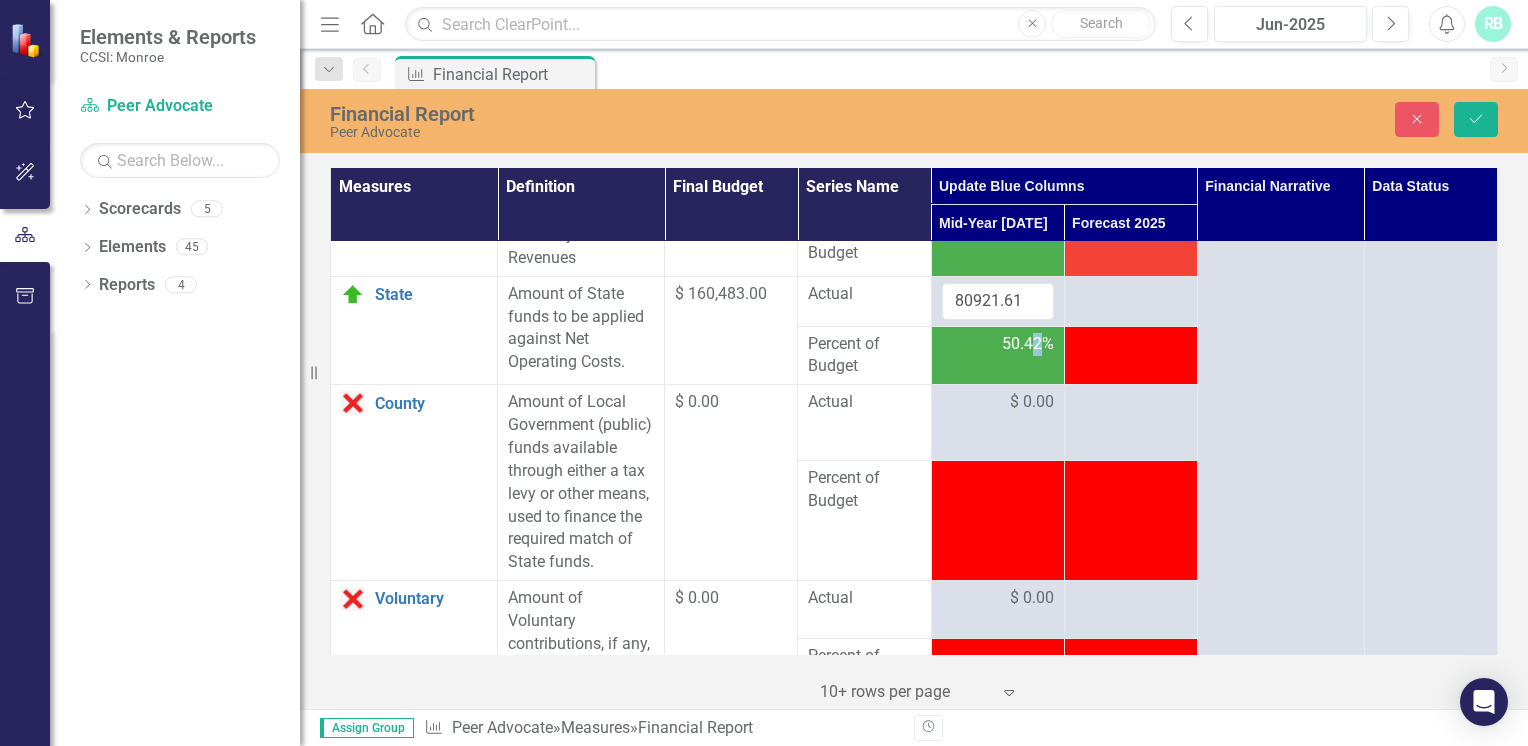click on "50.42%" at bounding box center [997, 355] 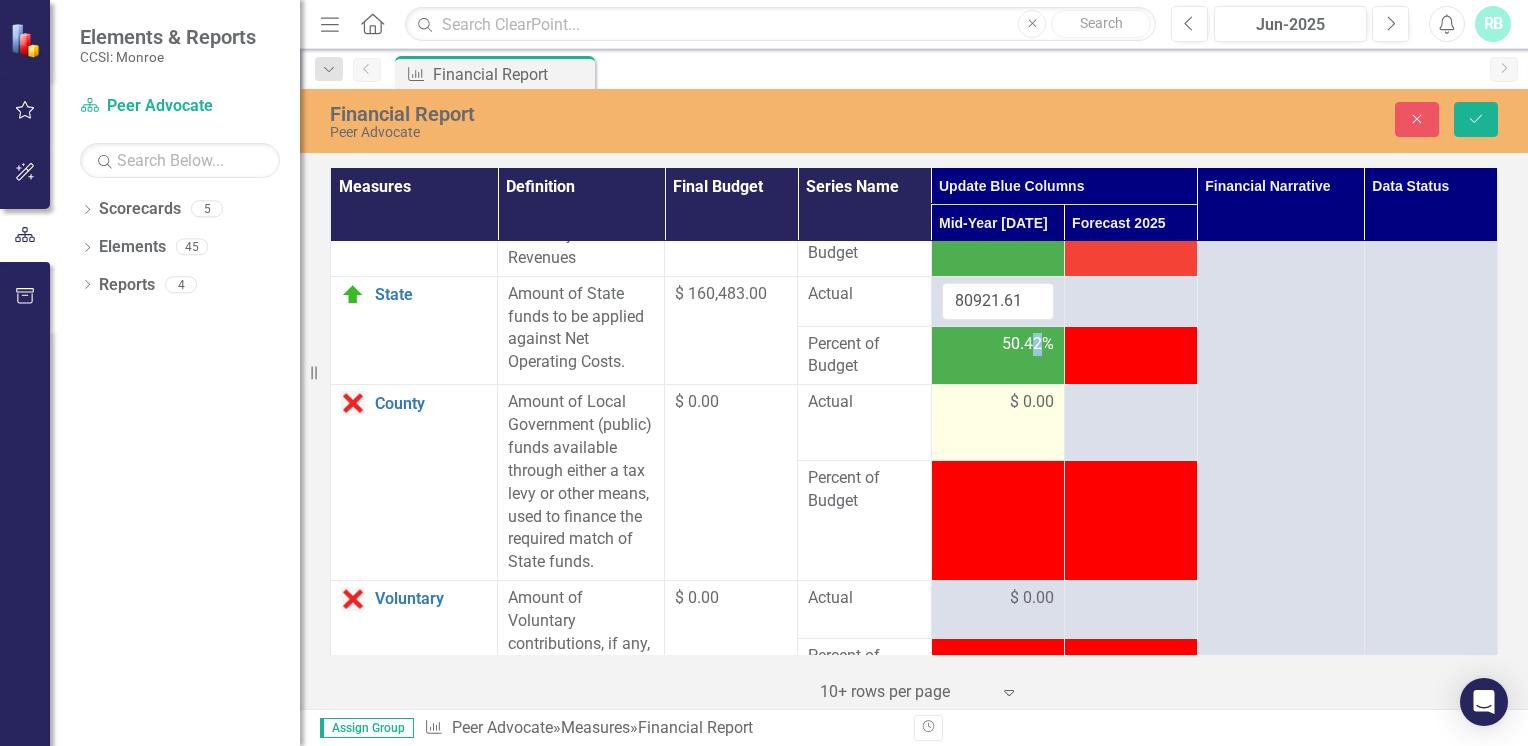 drag, startPoint x: 1029, startPoint y: 401, endPoint x: 1013, endPoint y: 423, distance: 27.202942 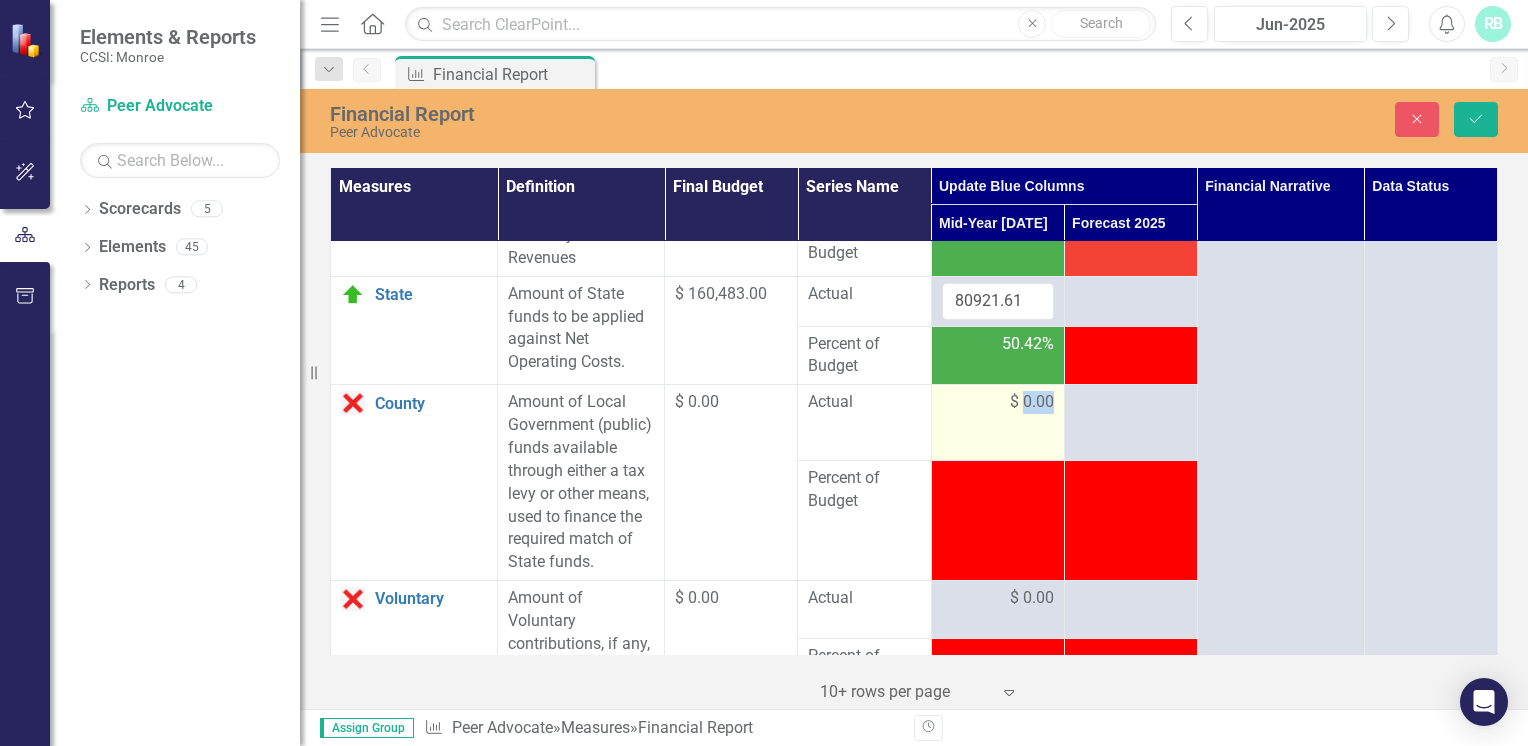 click on "$ 0.00" at bounding box center [1032, 402] 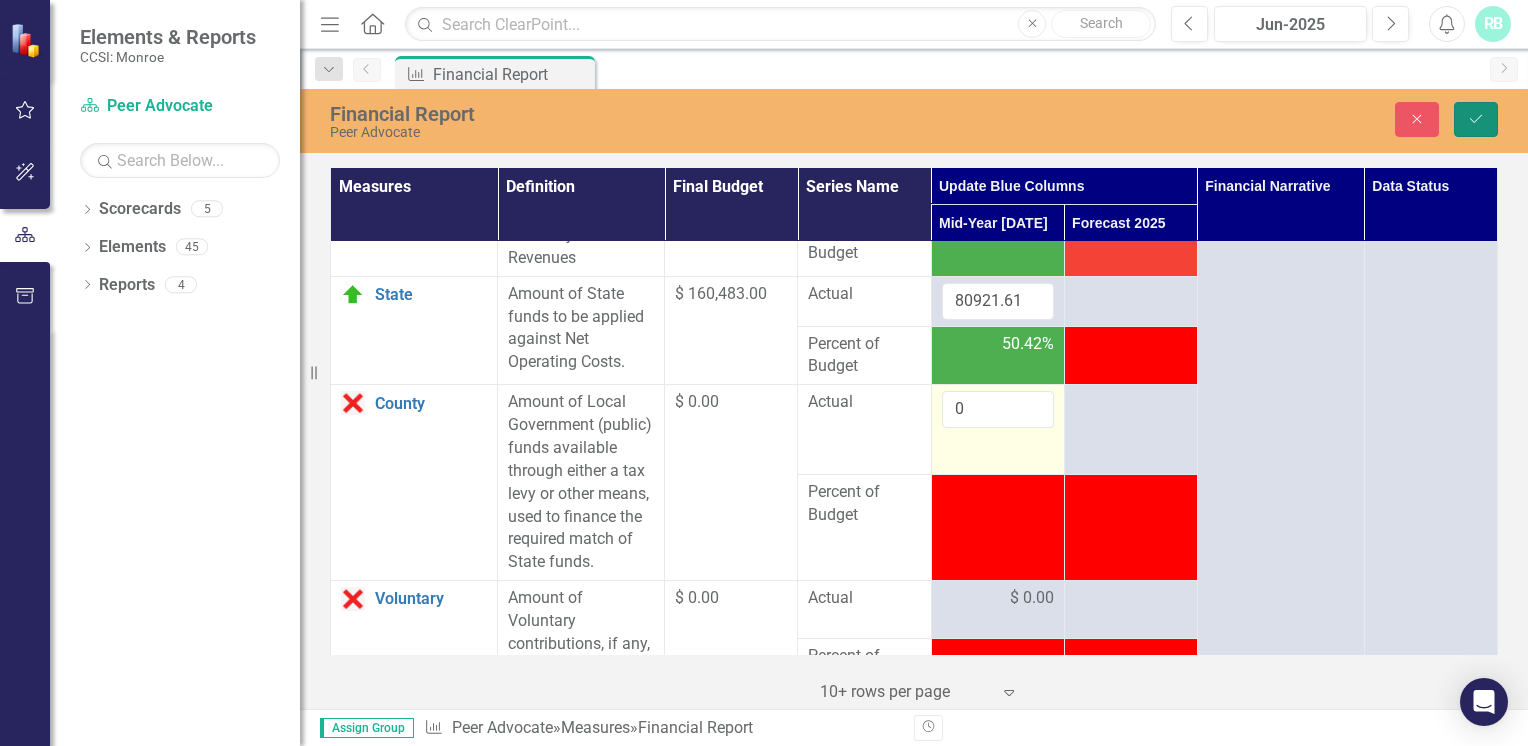 click on "Save" at bounding box center [1476, 119] 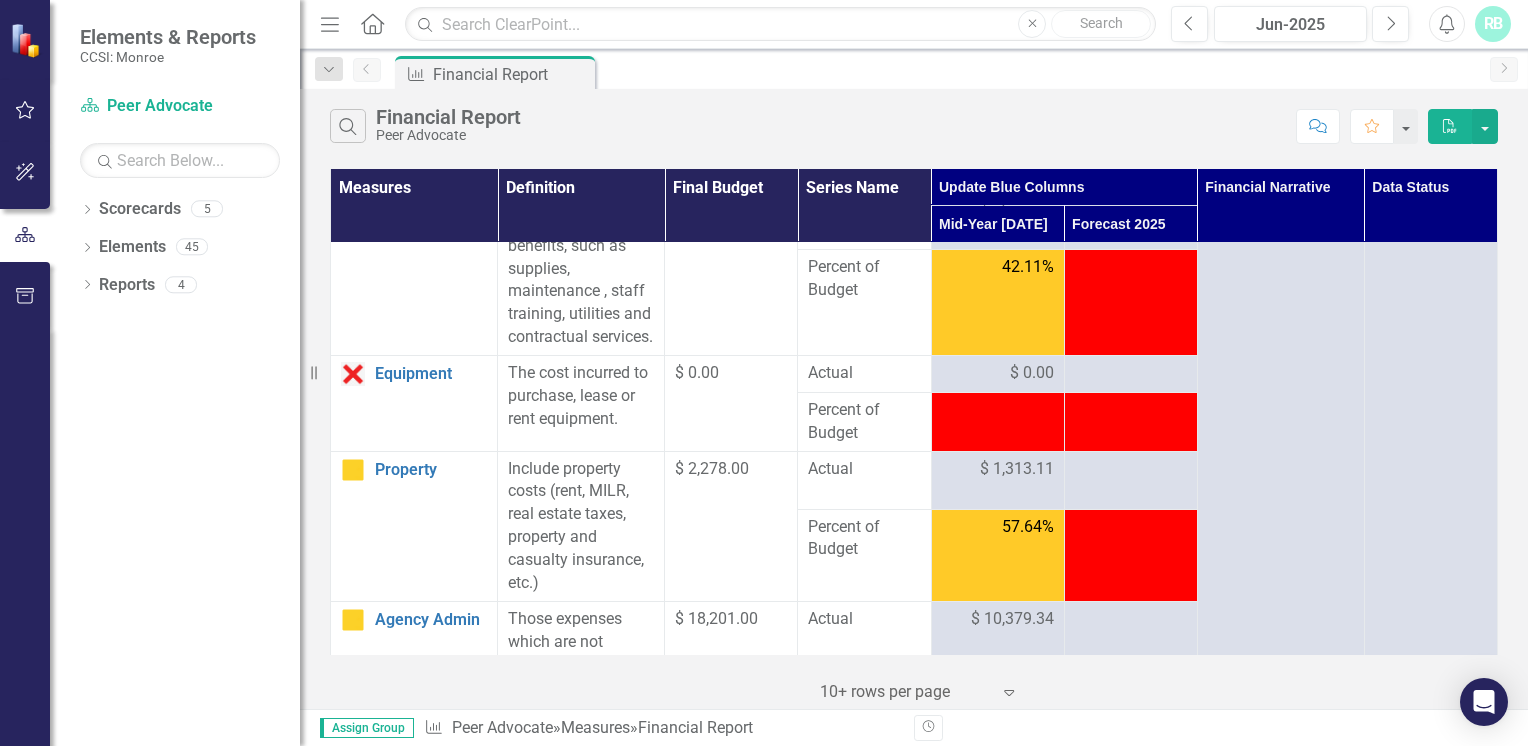 scroll, scrollTop: 0, scrollLeft: 0, axis: both 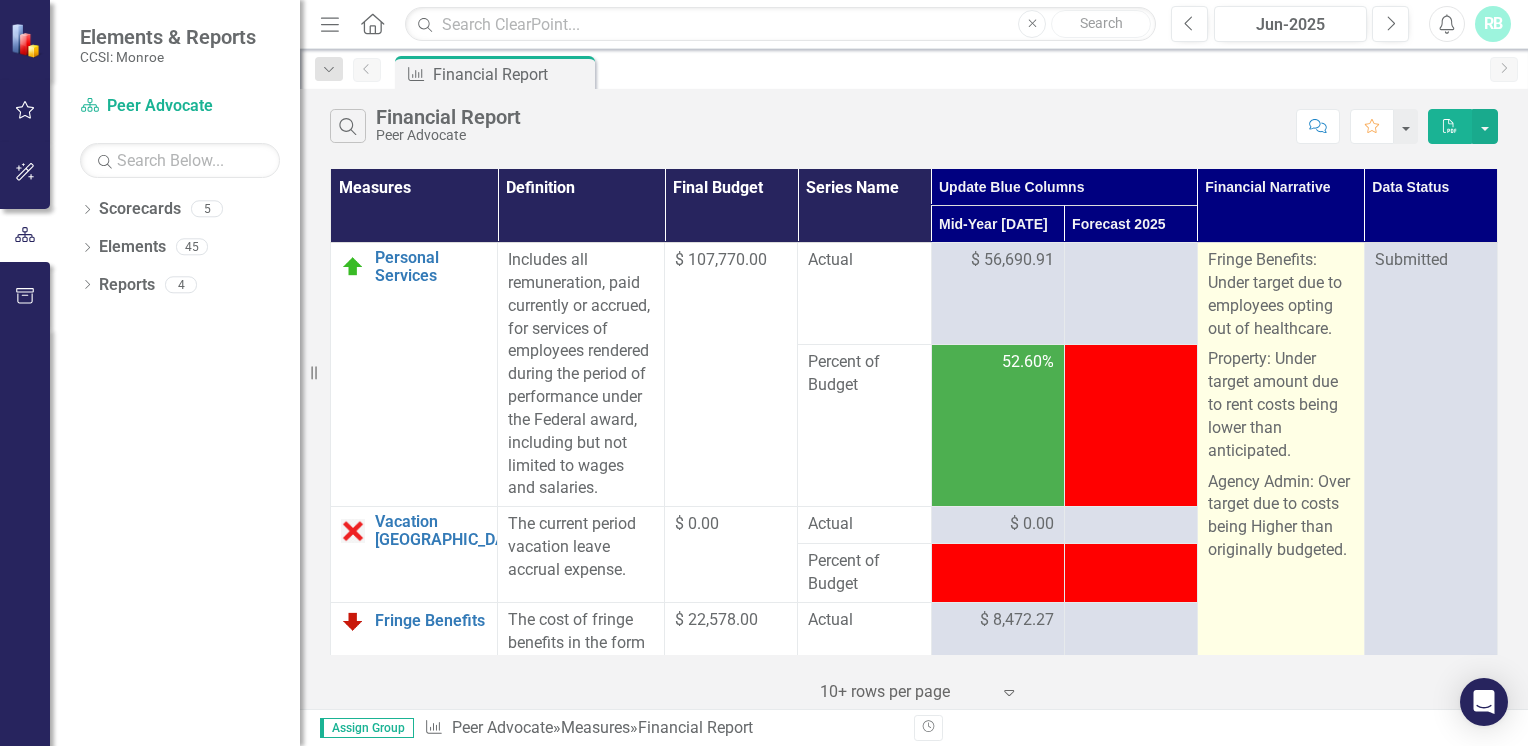 click on "Property: Under target amount due to rent costs being lower than anticipated." at bounding box center (1281, 405) 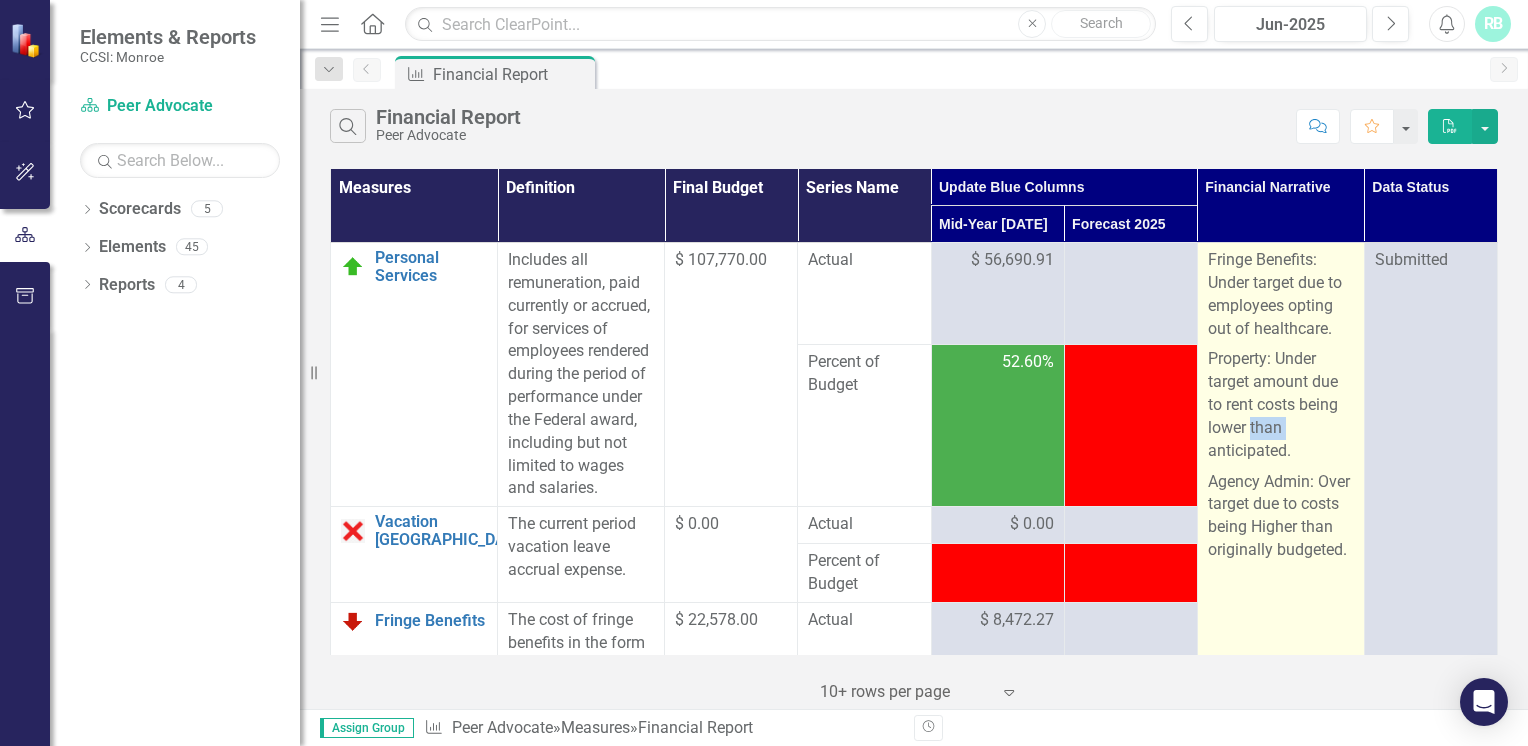 click on "Property: Under target amount due to rent costs being lower than anticipated." at bounding box center [1281, 405] 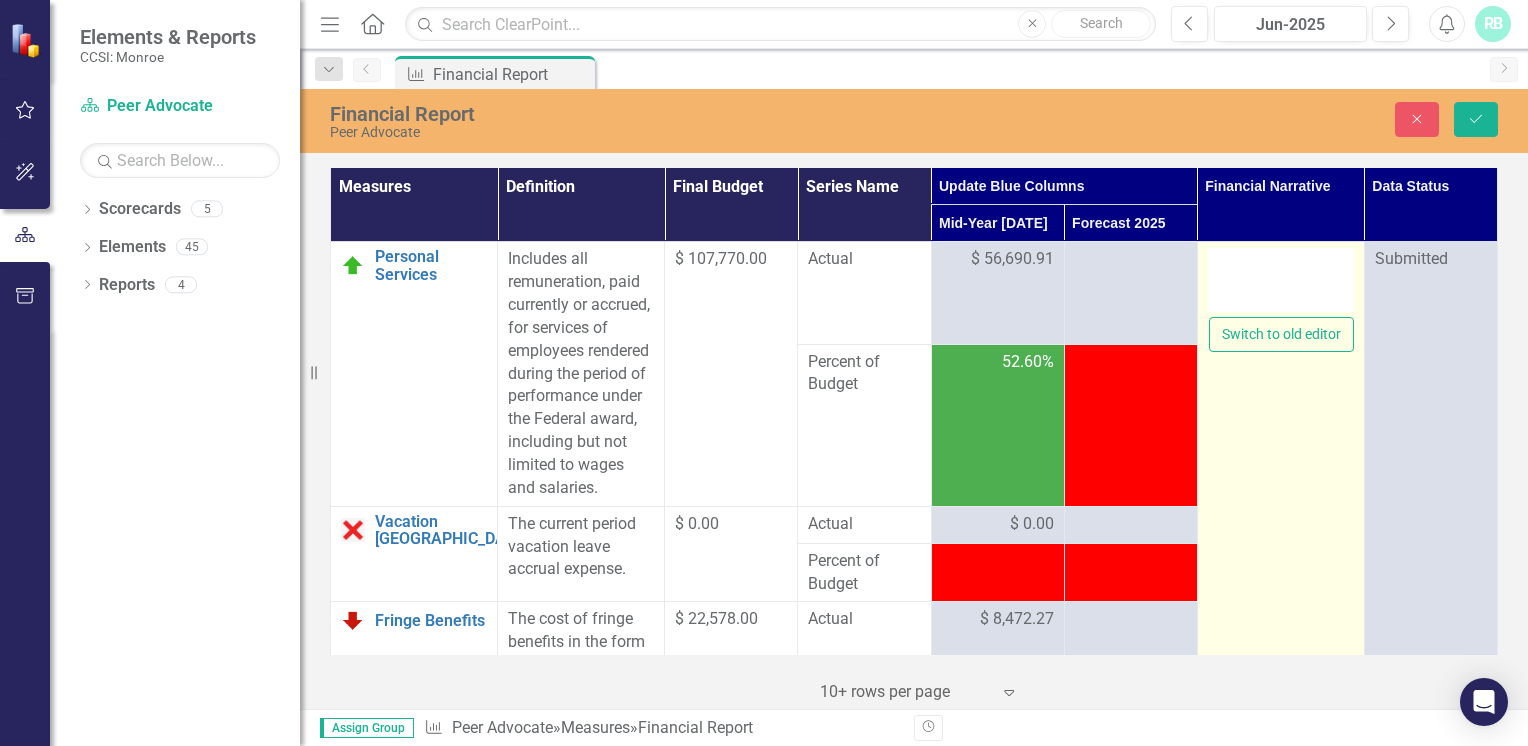 type on "<p>Fringe Benefits: Under target due to employees opting out of healthcare.</p>
<p>Property: Under target amount due to rent costs being lower than anticipated.</p>
<p>Agency Admin: Over target due to costs being Higher than originally budgeted.</p>" 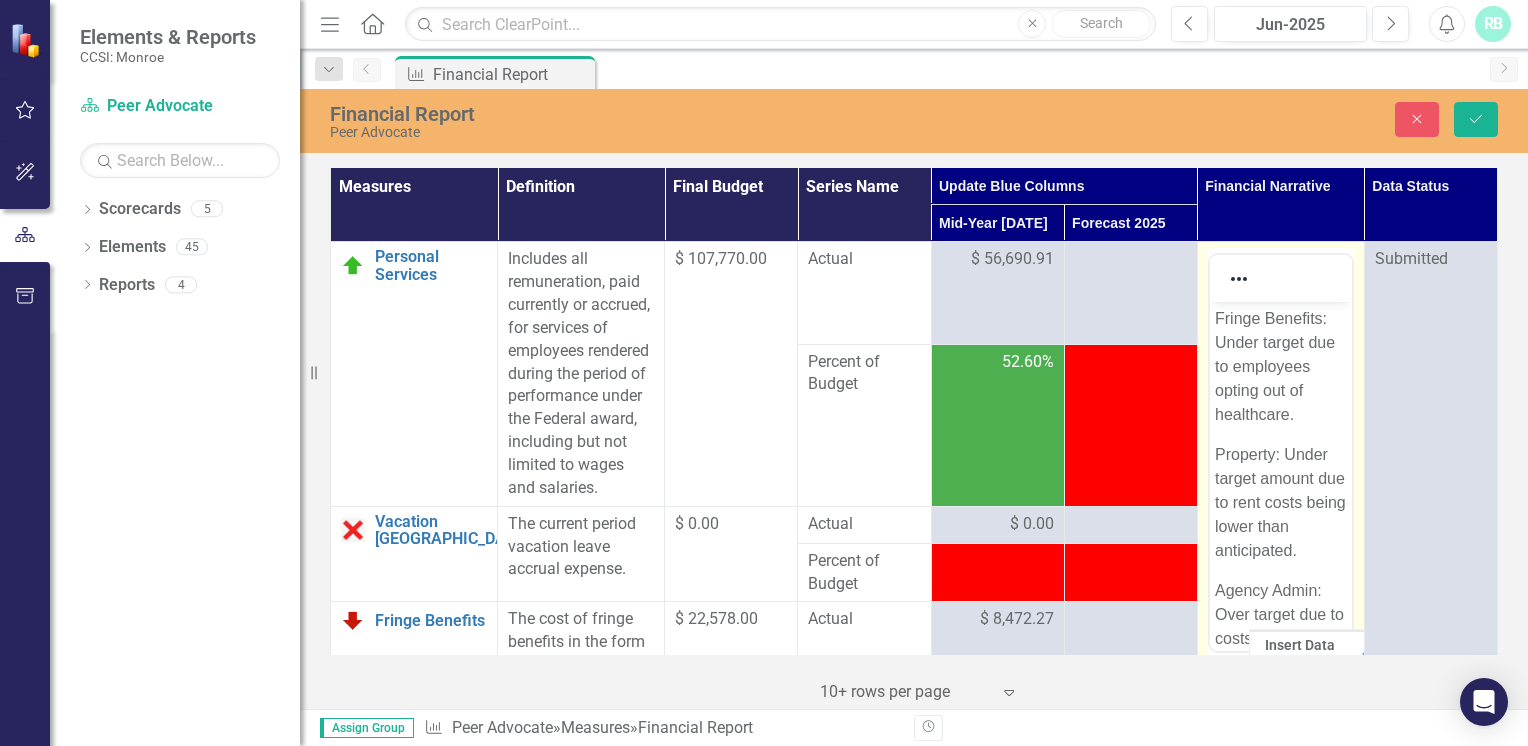 scroll, scrollTop: 80, scrollLeft: 0, axis: vertical 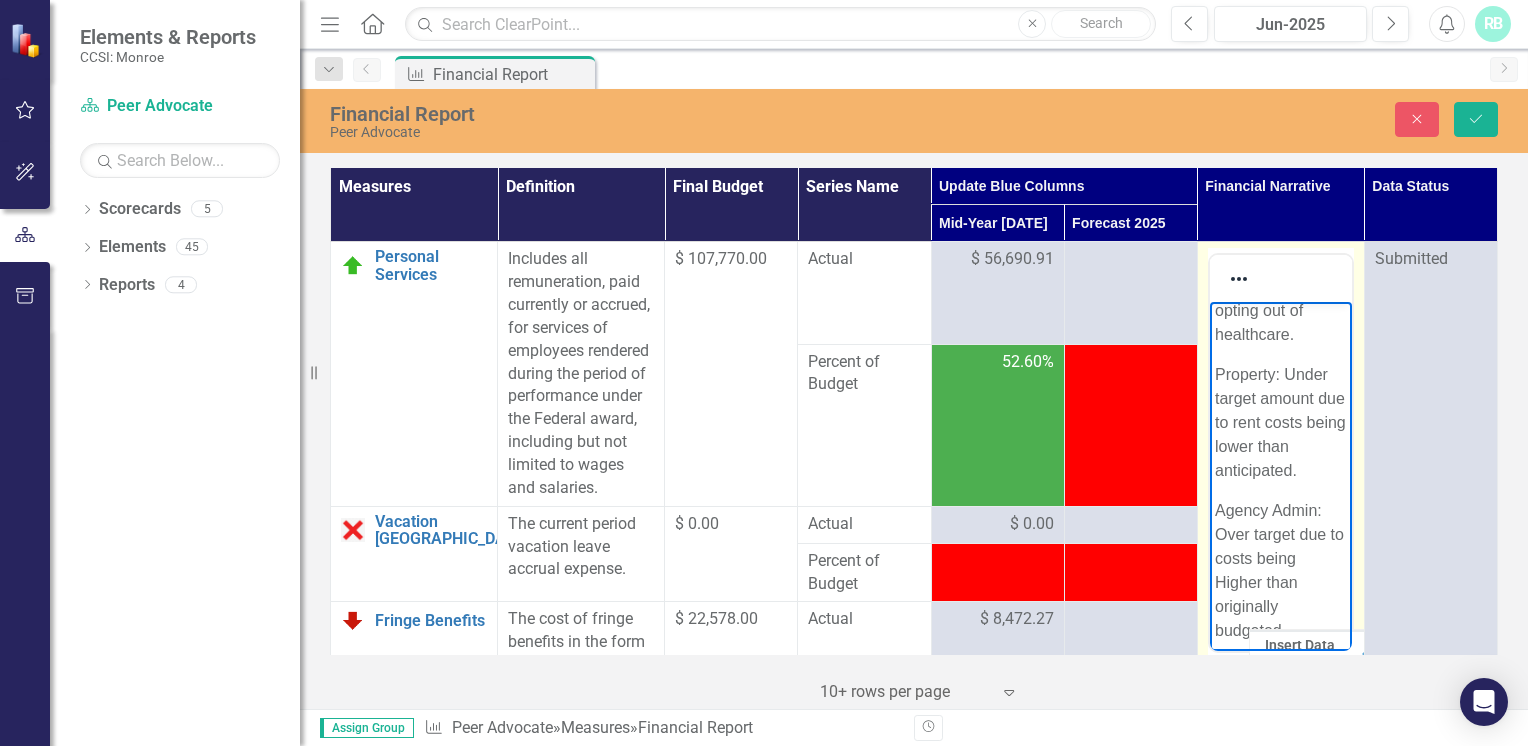 drag, startPoint x: 1304, startPoint y: 518, endPoint x: 1192, endPoint y: 395, distance: 166.35204 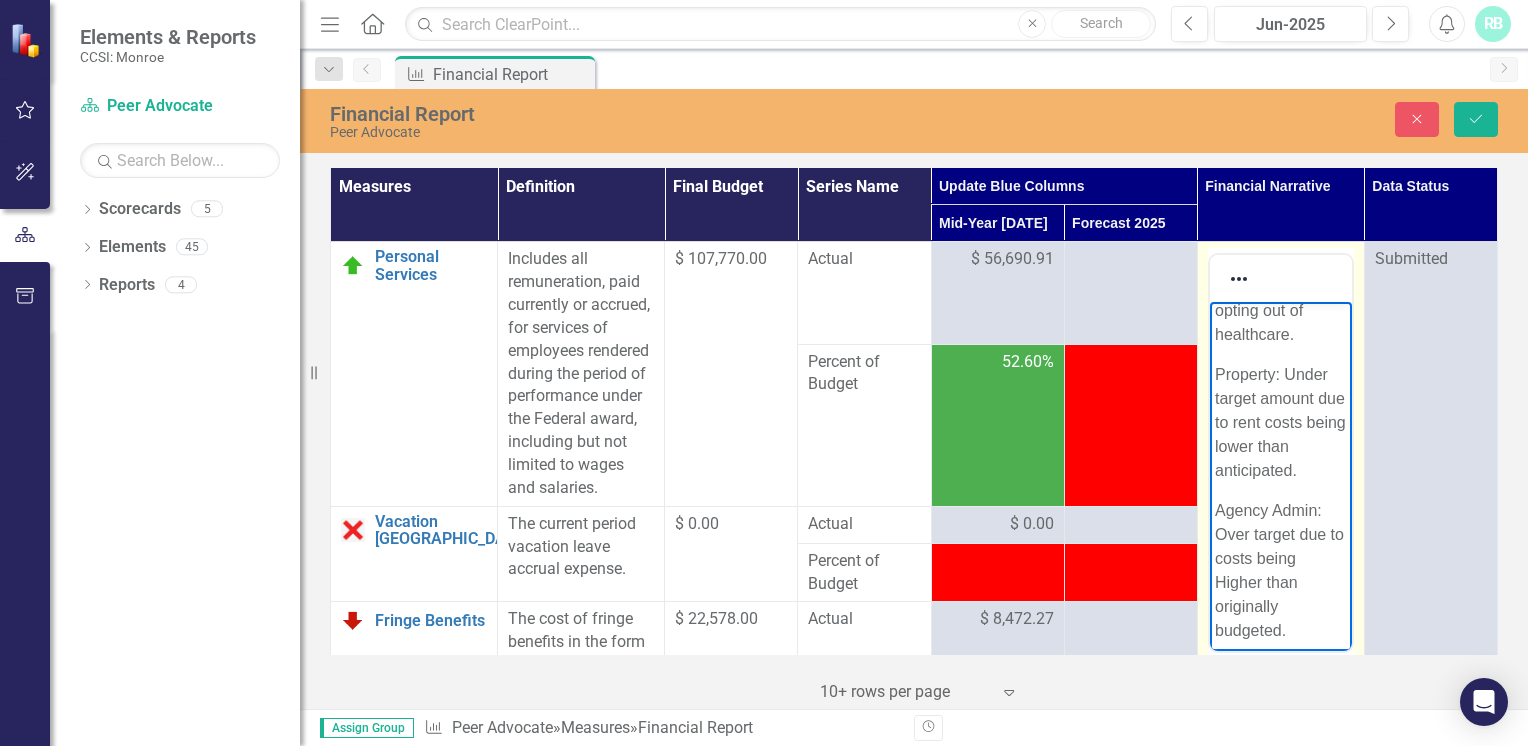 drag, startPoint x: 2391, startPoint y: 696, endPoint x: 1298, endPoint y: 580, distance: 1099.1383 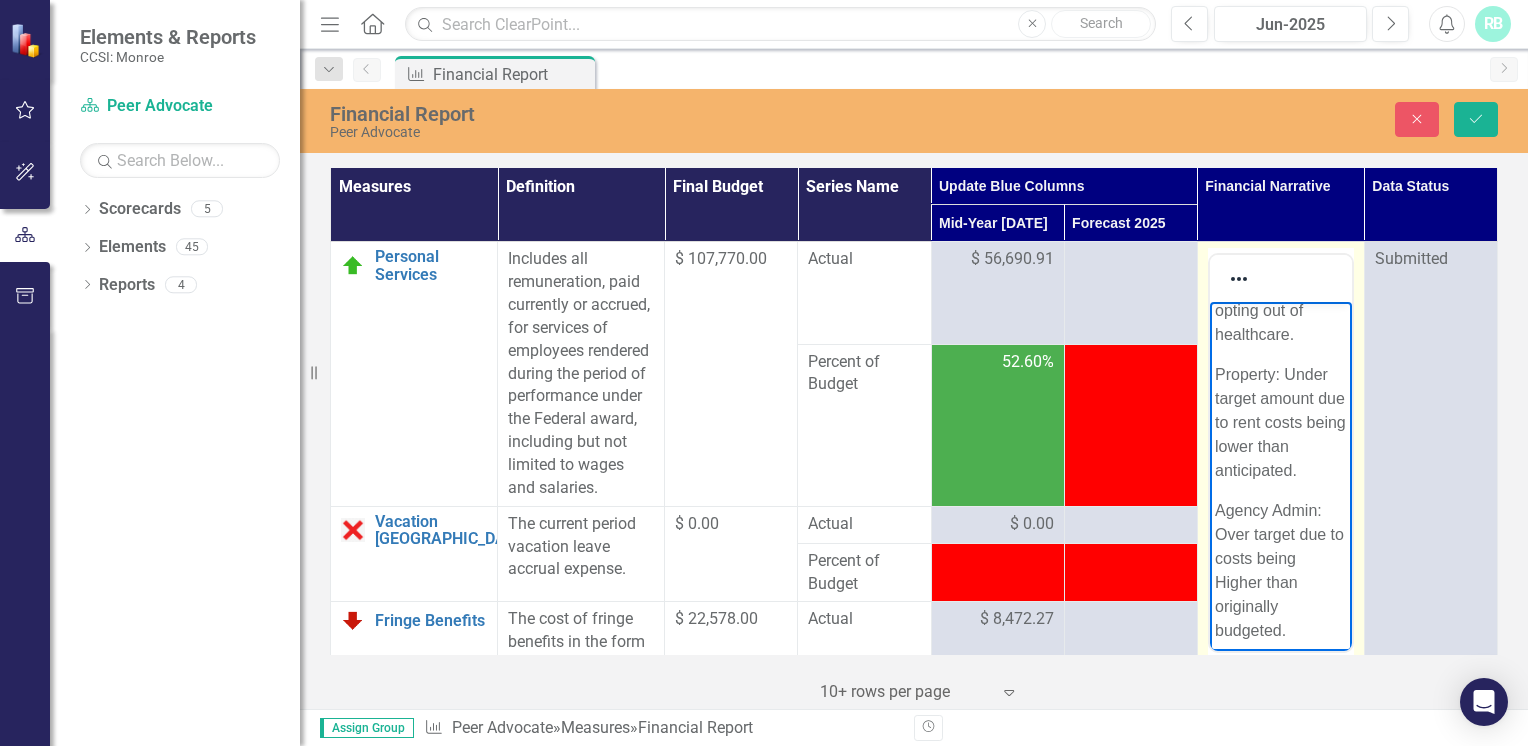 click on "Agency Admin: Over target due to costs being Higher than originally budgeted." at bounding box center [1280, 571] 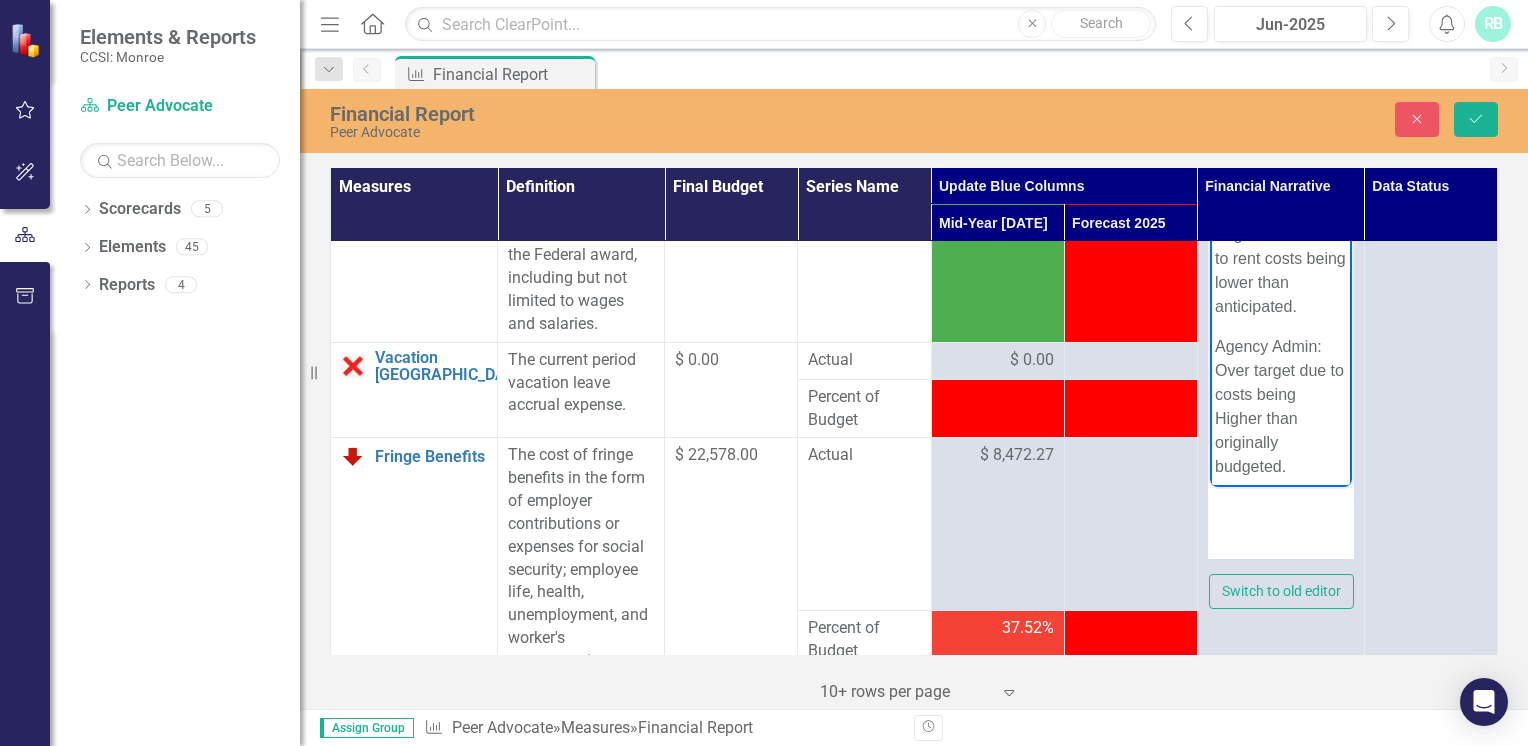 scroll, scrollTop: 164, scrollLeft: 0, axis: vertical 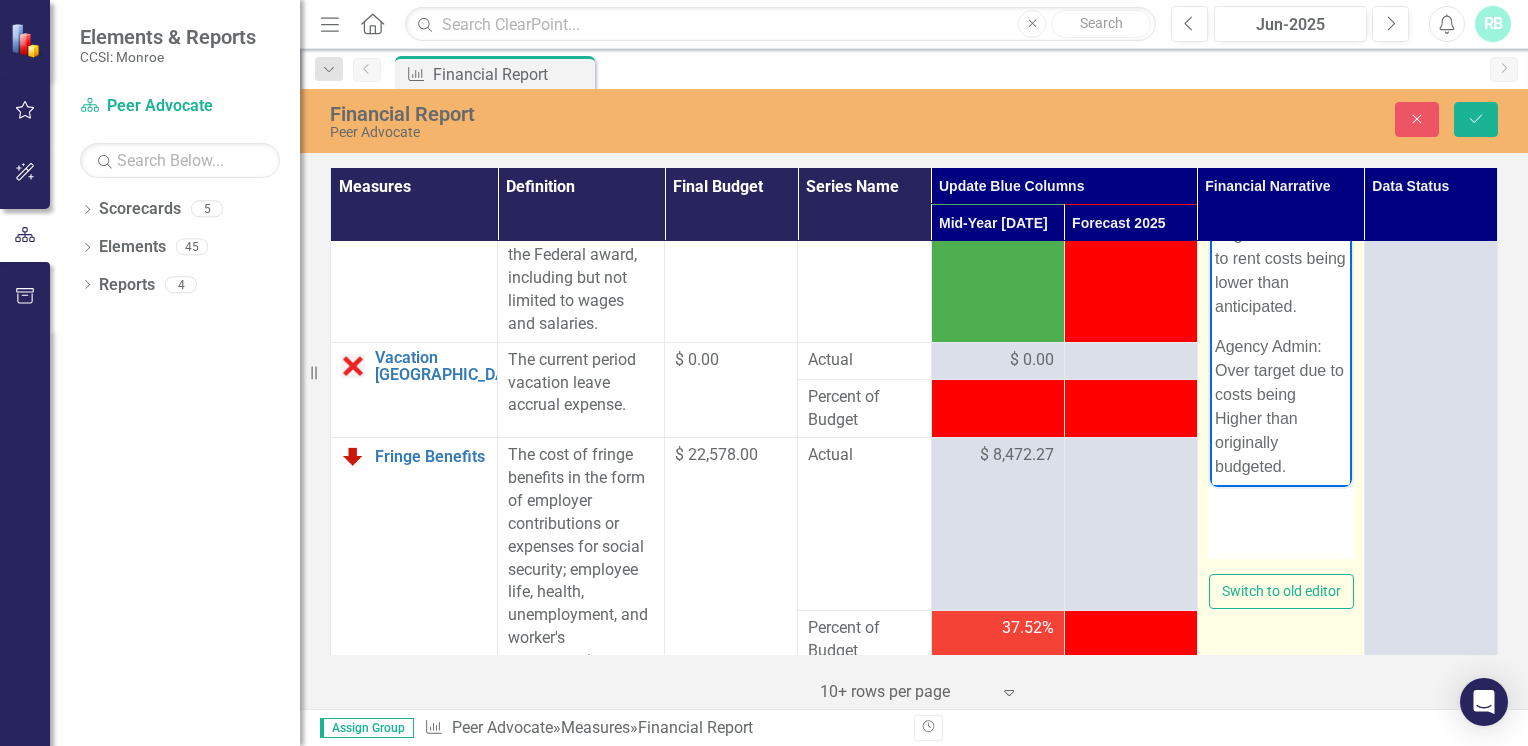click on "Agency Admin: Over target due to costs being Higher than originally budgeted." at bounding box center (1280, 407) 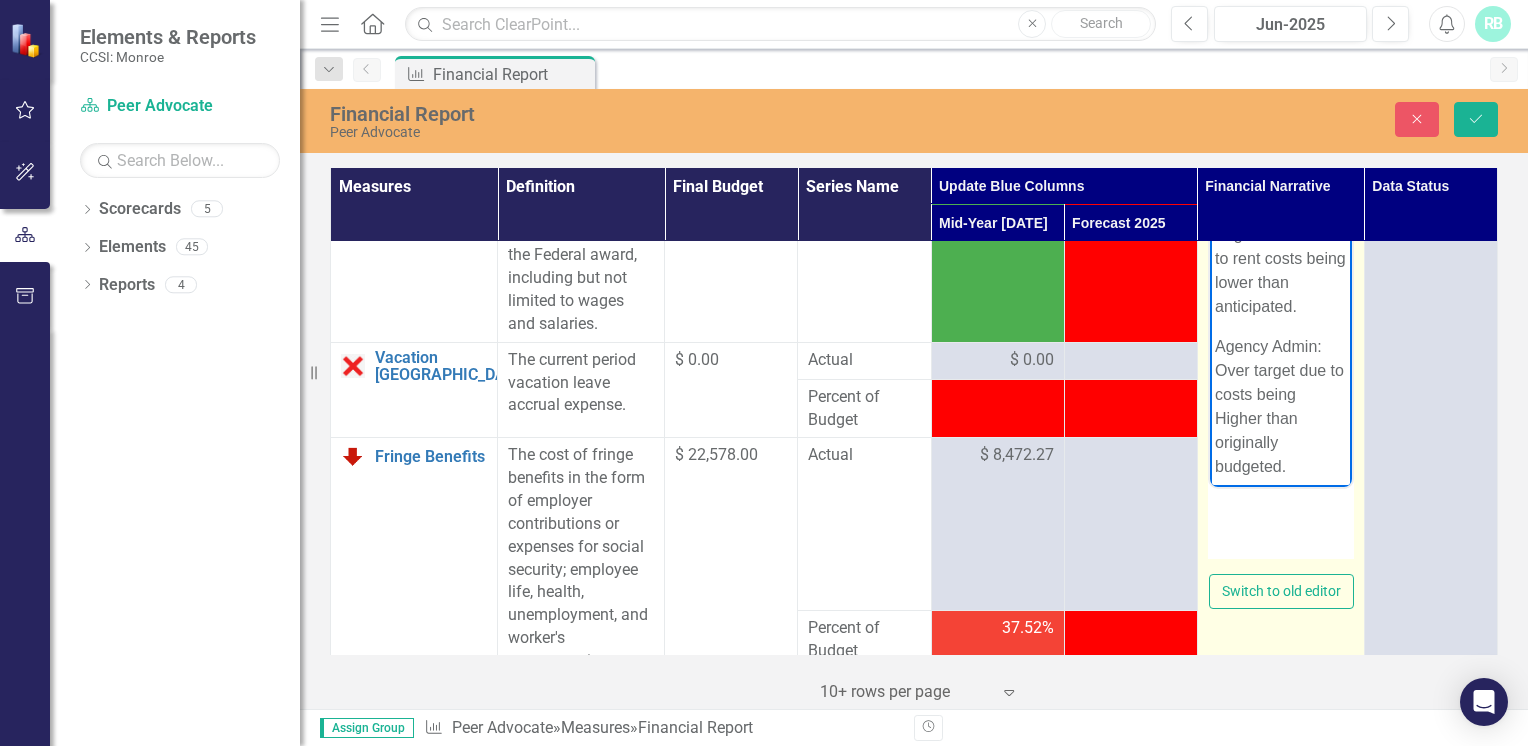 type 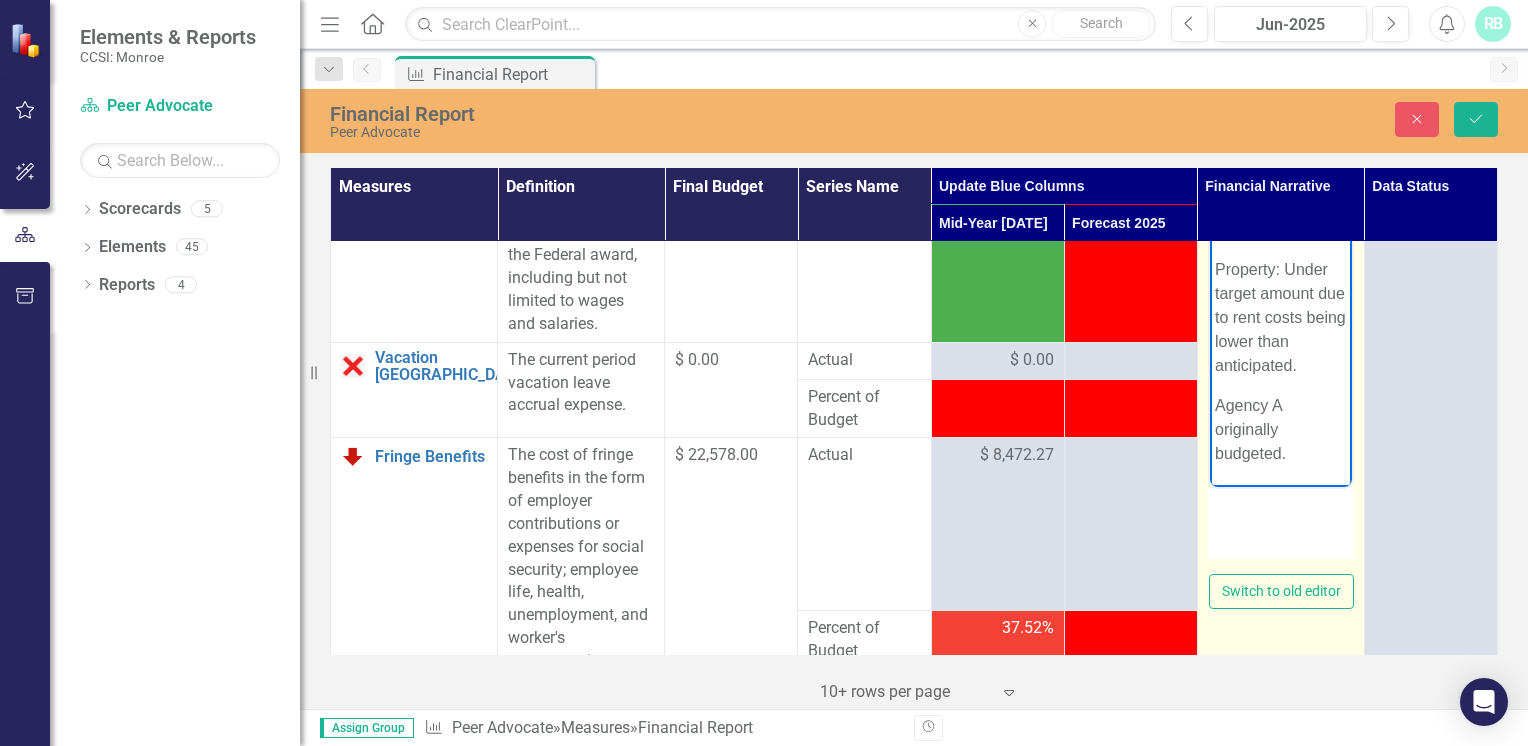 scroll, scrollTop: 44, scrollLeft: 0, axis: vertical 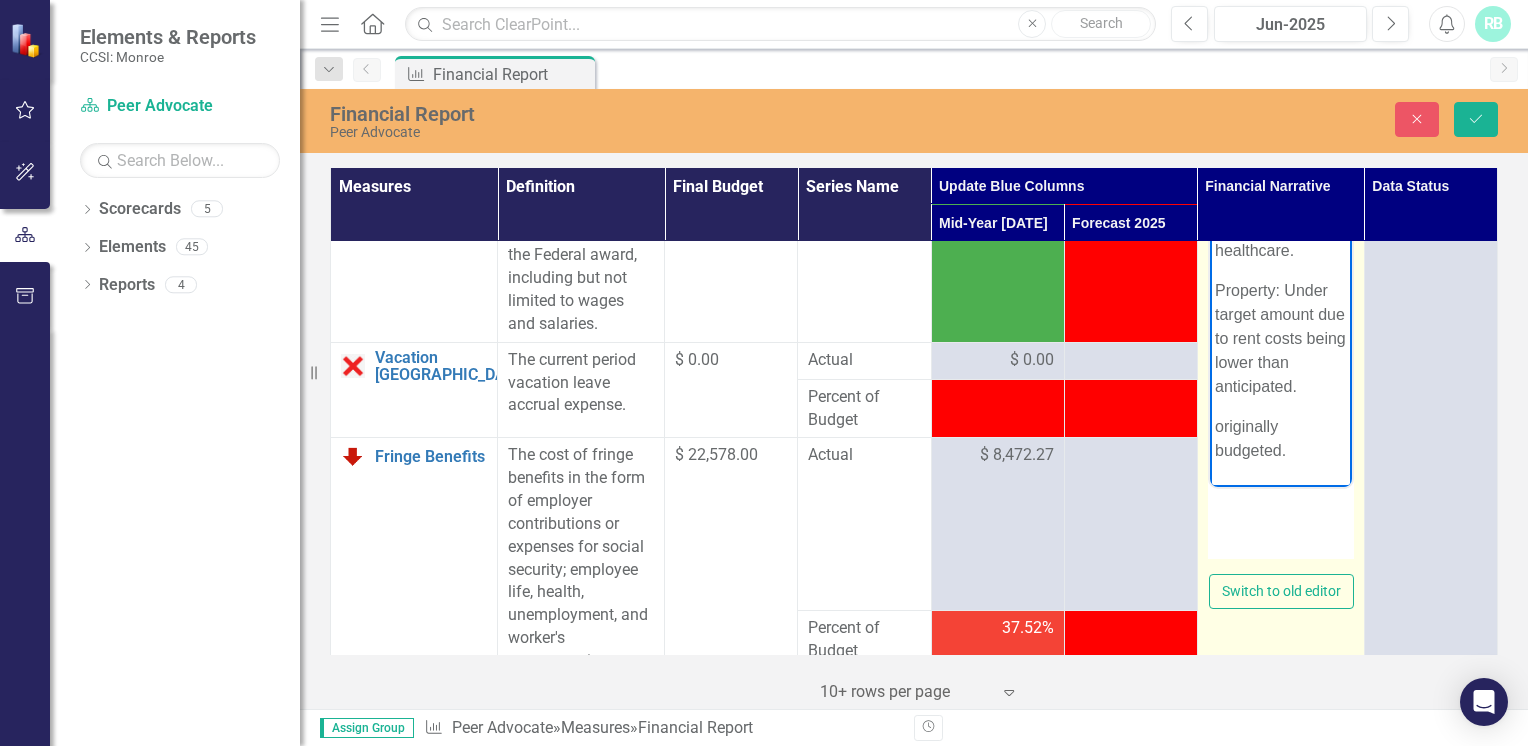 drag, startPoint x: 1286, startPoint y: 457, endPoint x: 1198, endPoint y: 372, distance: 122.34786 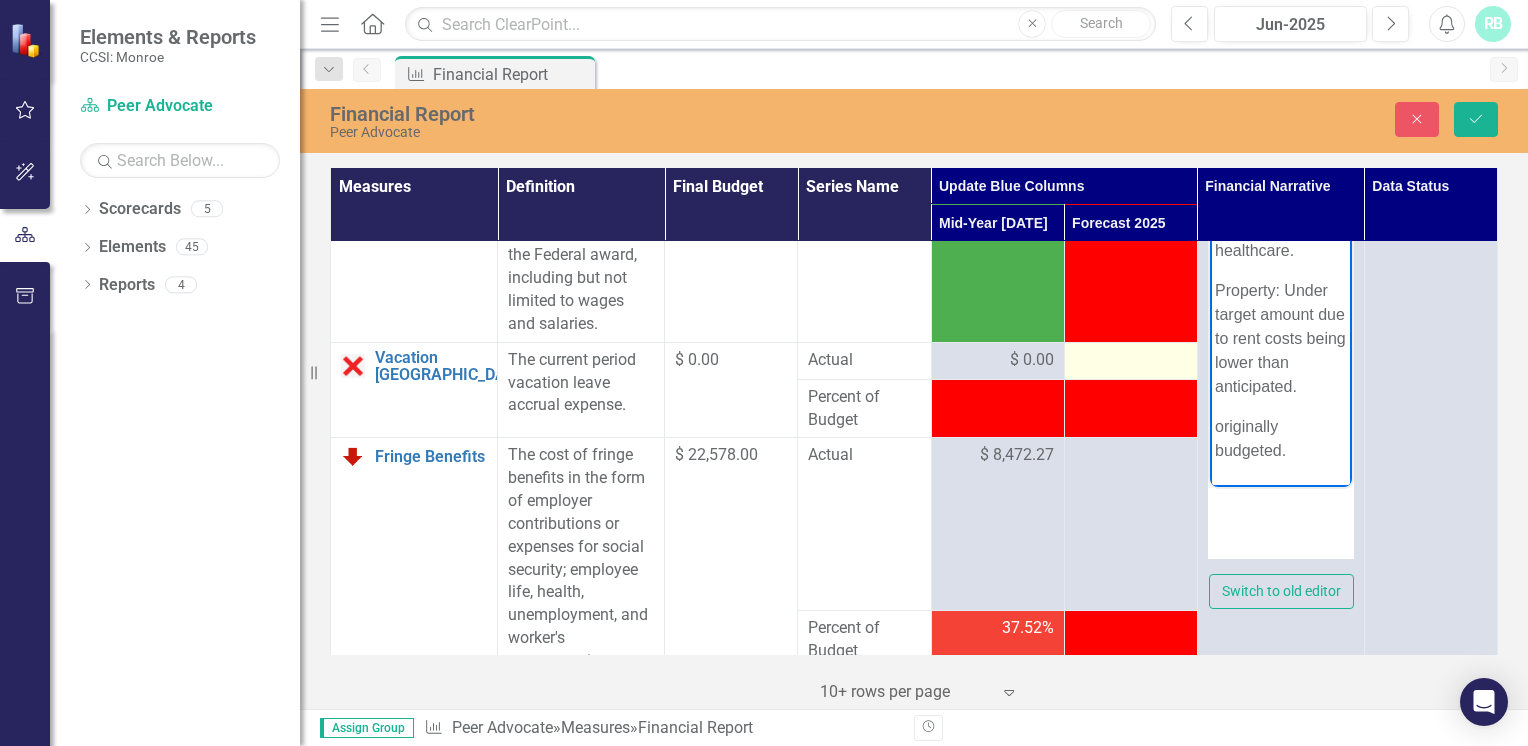 drag, startPoint x: -11, startPoint y: 234, endPoint x: 1063, endPoint y: 374, distance: 1083.0863 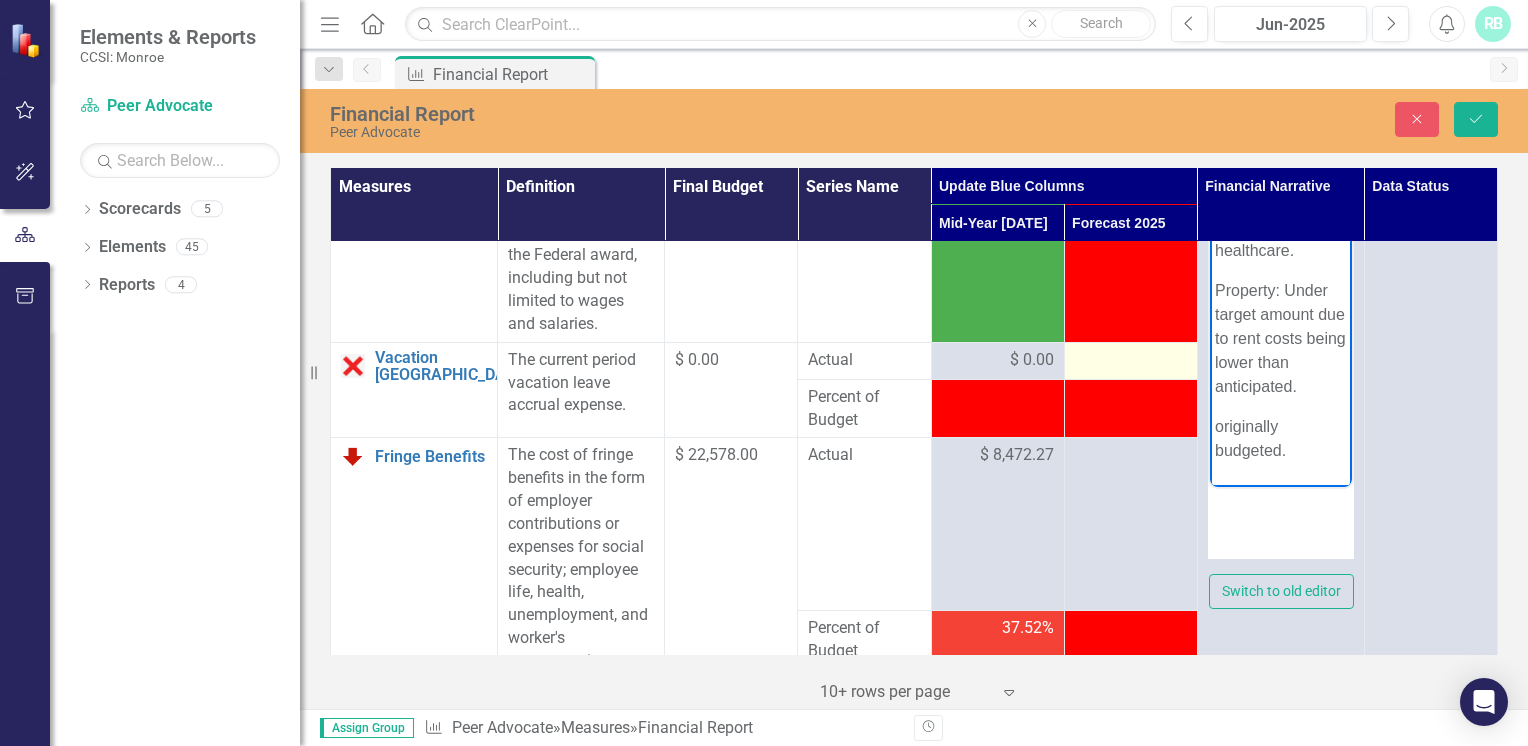 click at bounding box center [1130, 360] 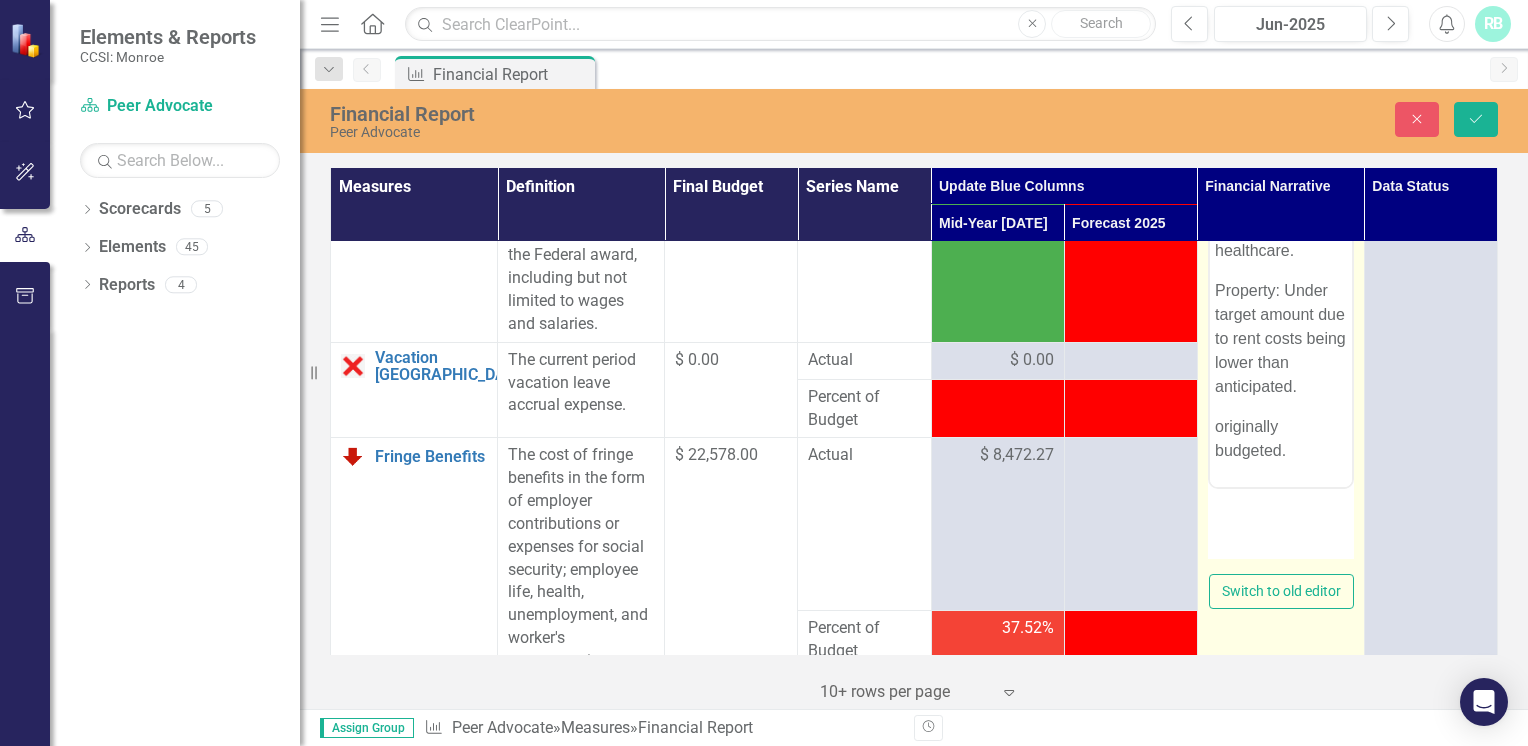 click on "originally budgeted." at bounding box center [1280, 439] 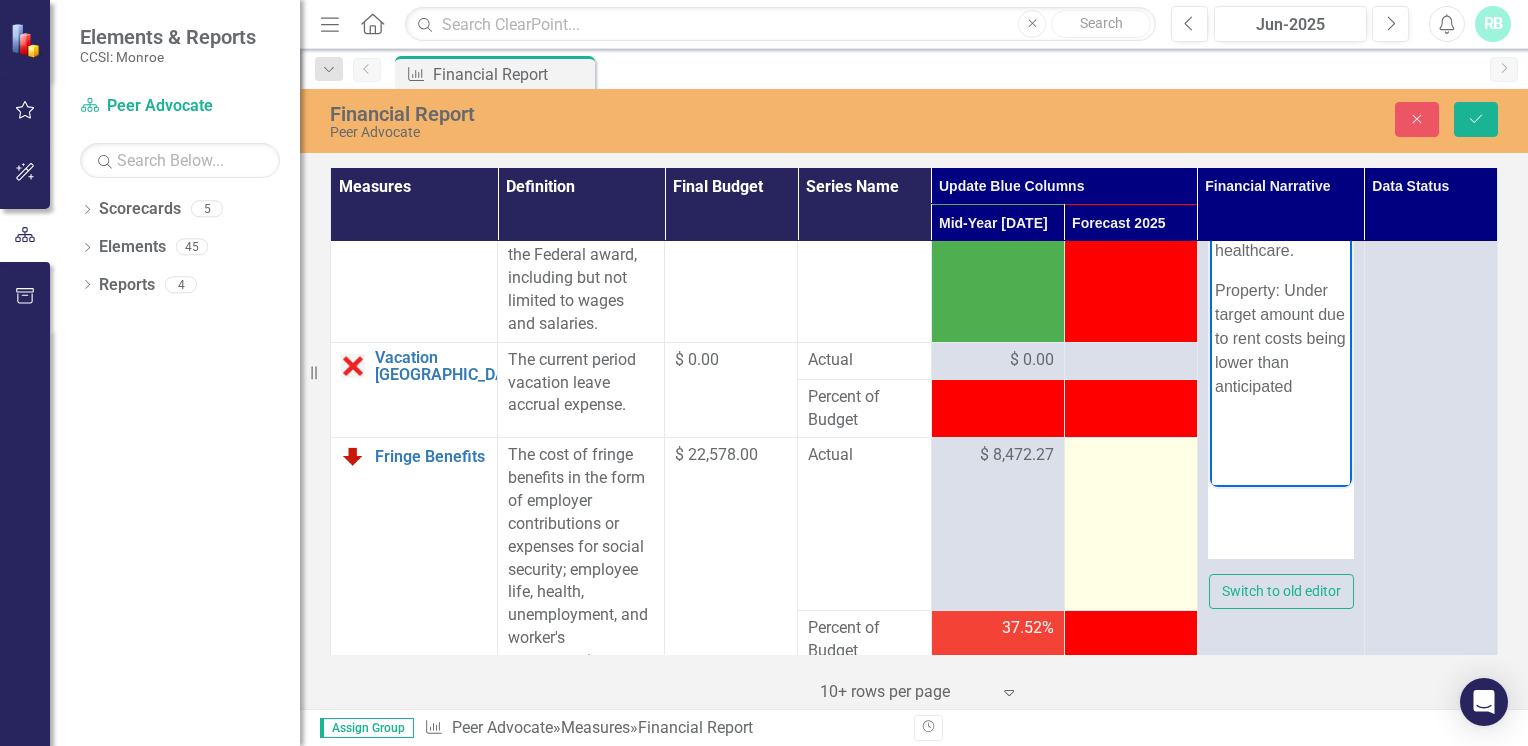 scroll, scrollTop: 0, scrollLeft: 0, axis: both 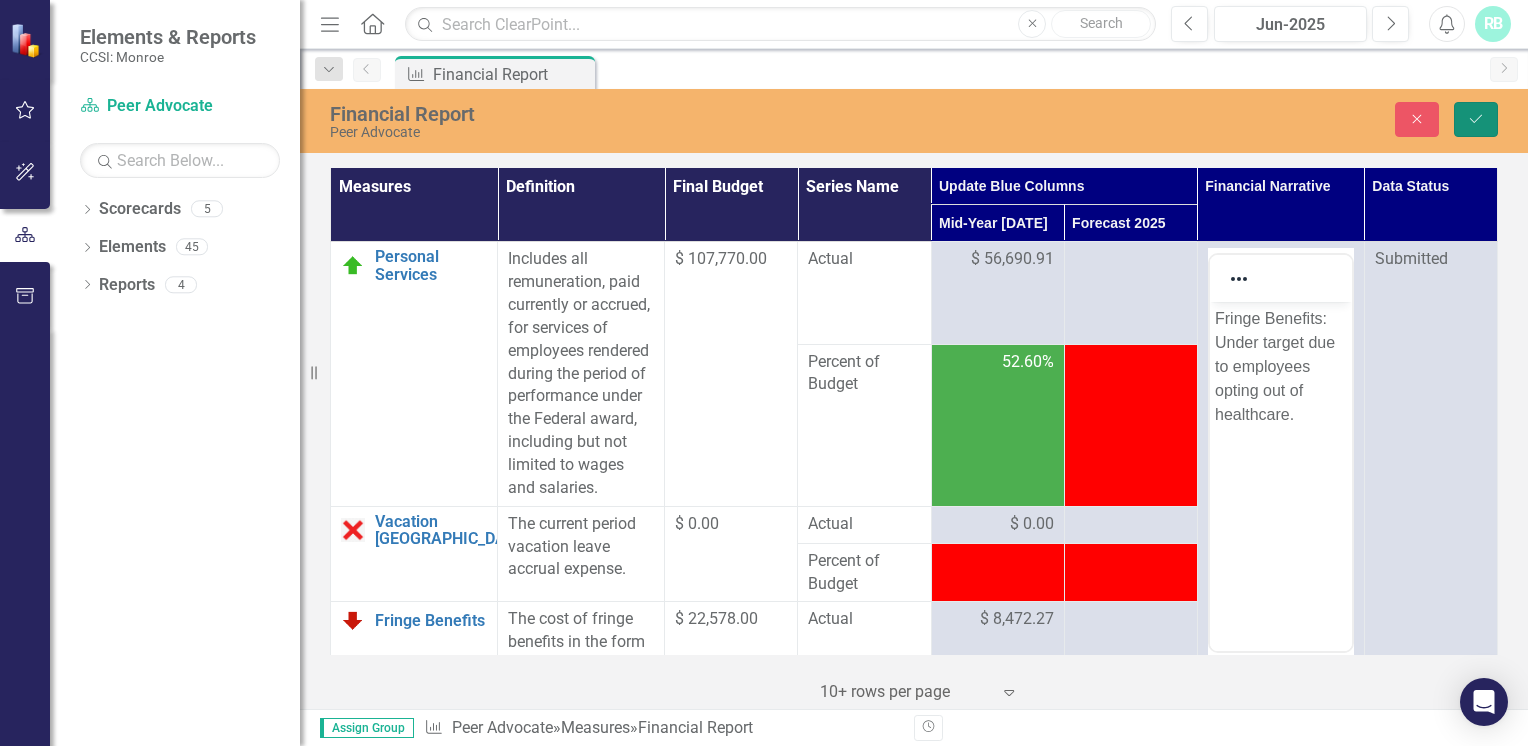 click on "Save" 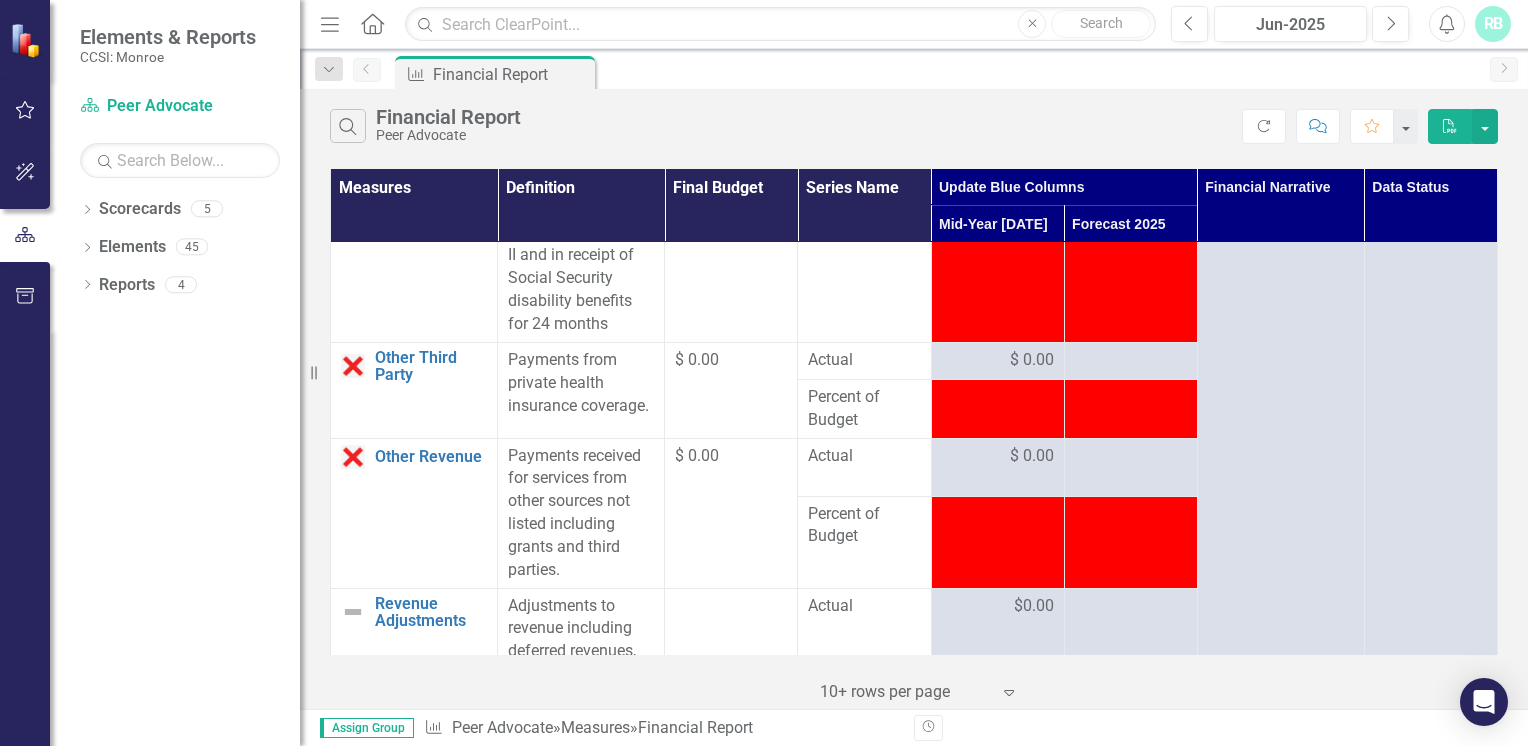 scroll, scrollTop: 2772, scrollLeft: 0, axis: vertical 